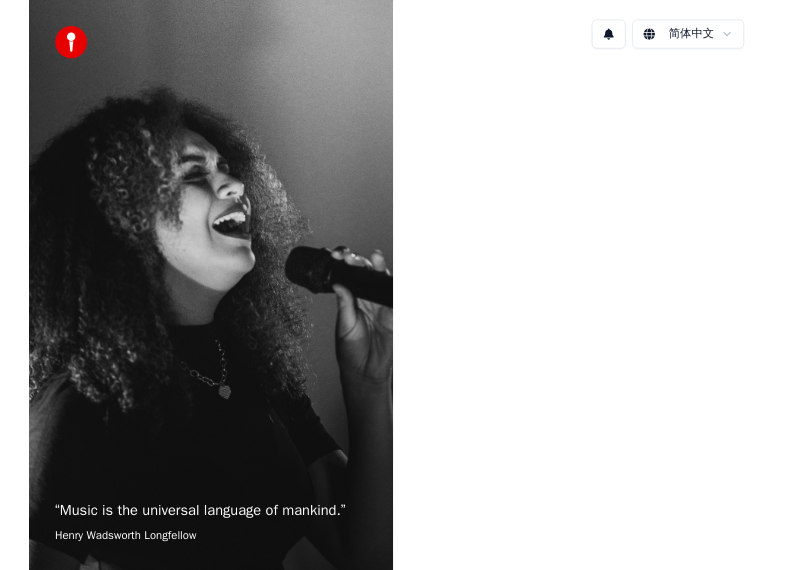 scroll, scrollTop: 0, scrollLeft: 0, axis: both 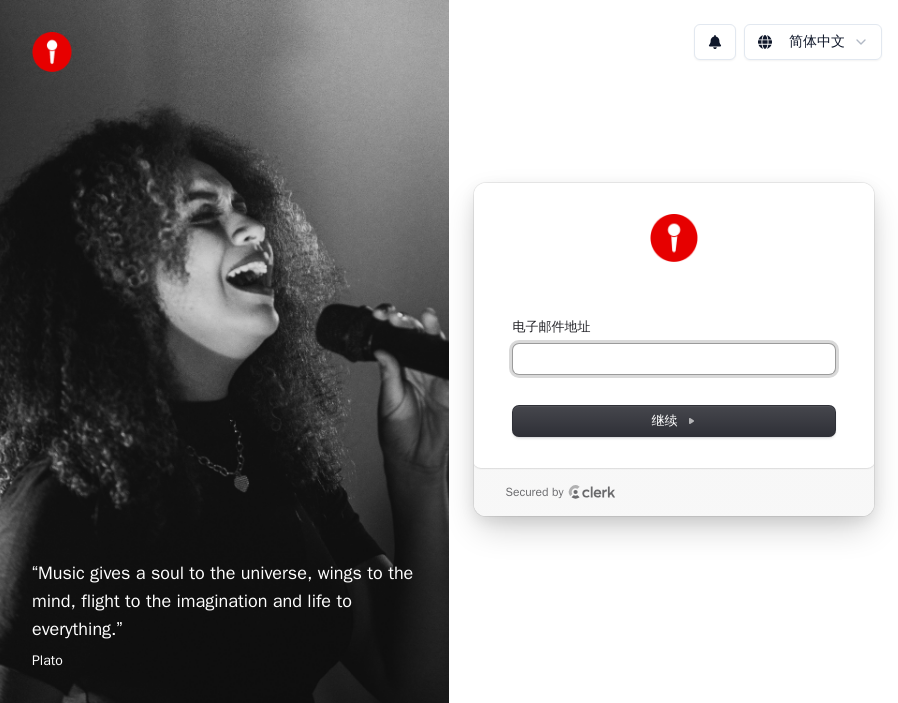 click on "电子邮件地址" at bounding box center [674, 359] 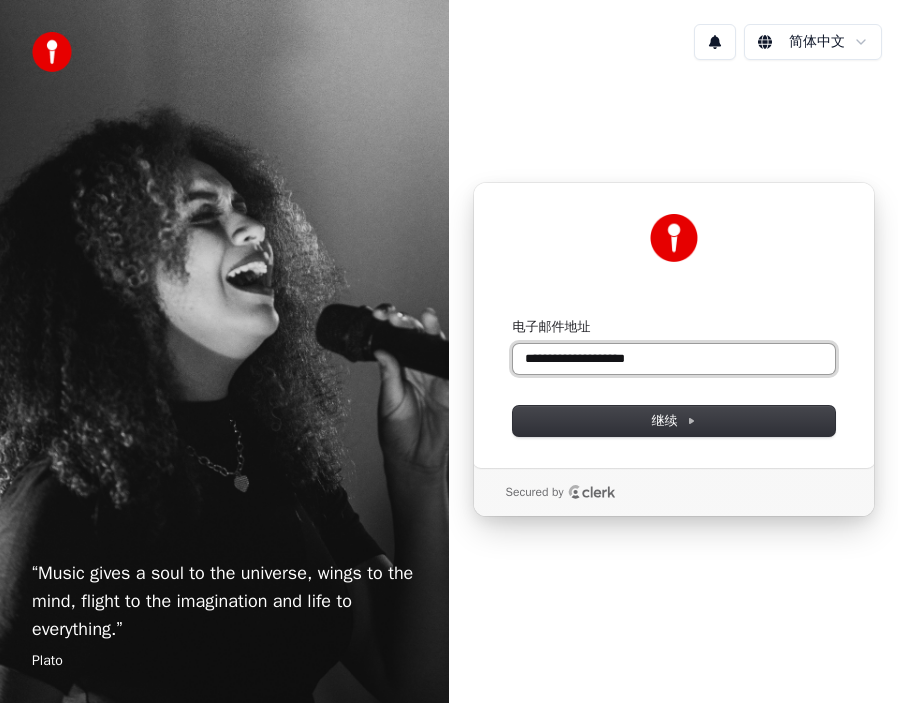 click at bounding box center [513, 318] 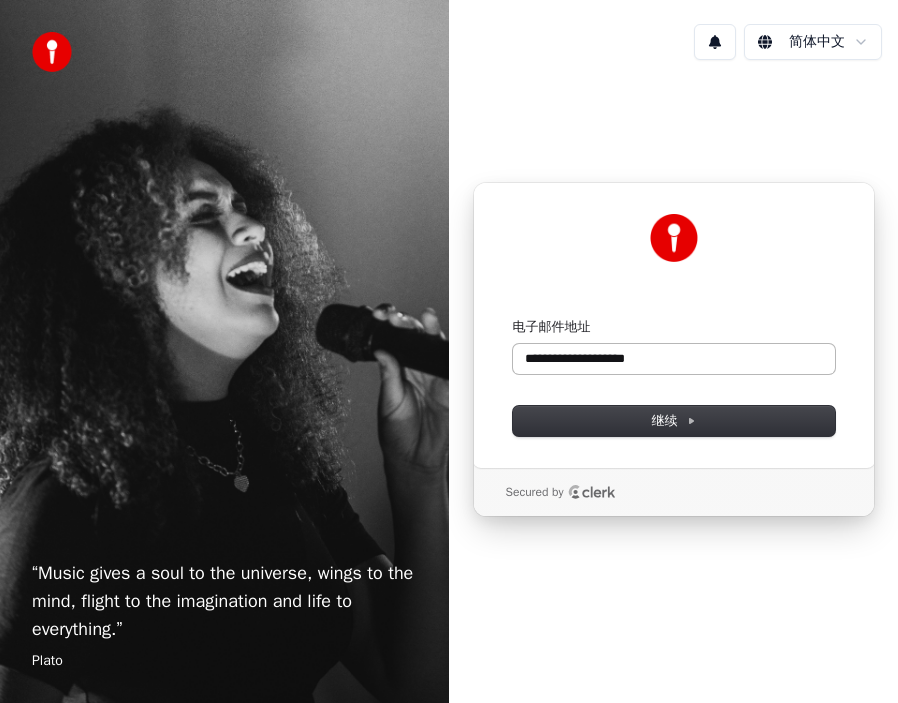 type on "**********" 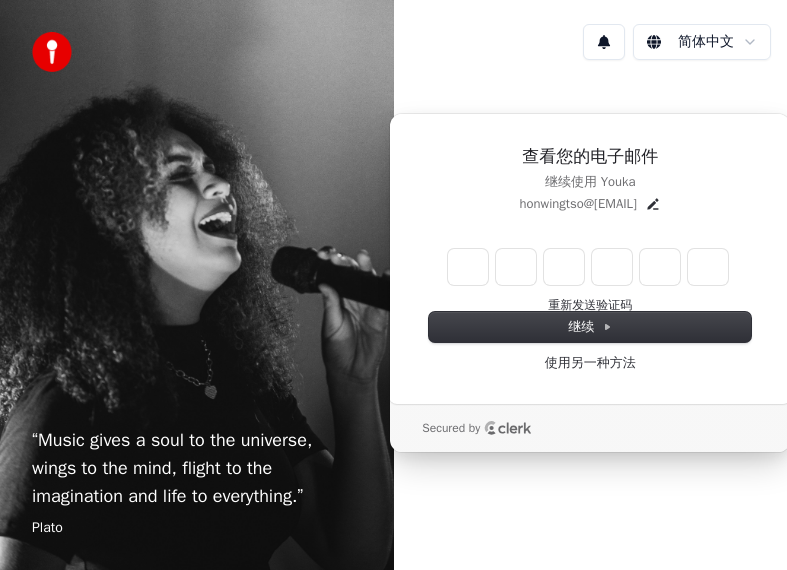 click on "继续使用 Youka" at bounding box center [590, 182] 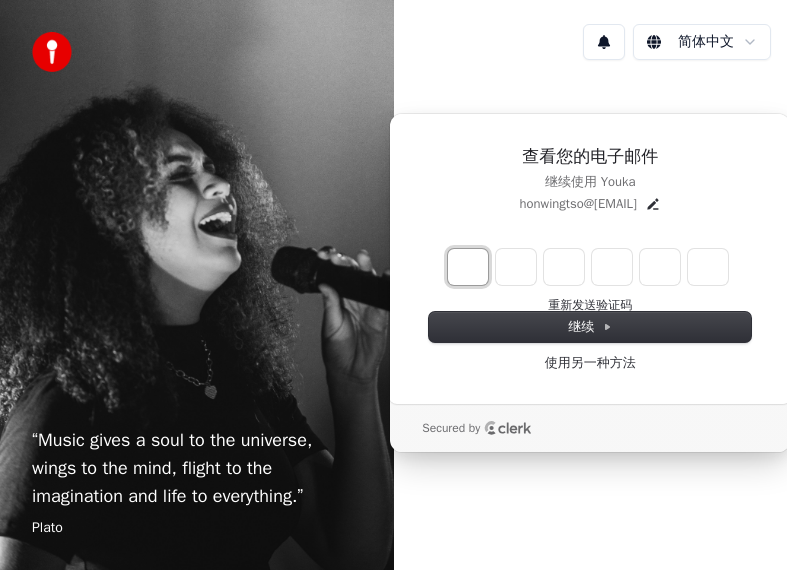 click at bounding box center [468, 267] 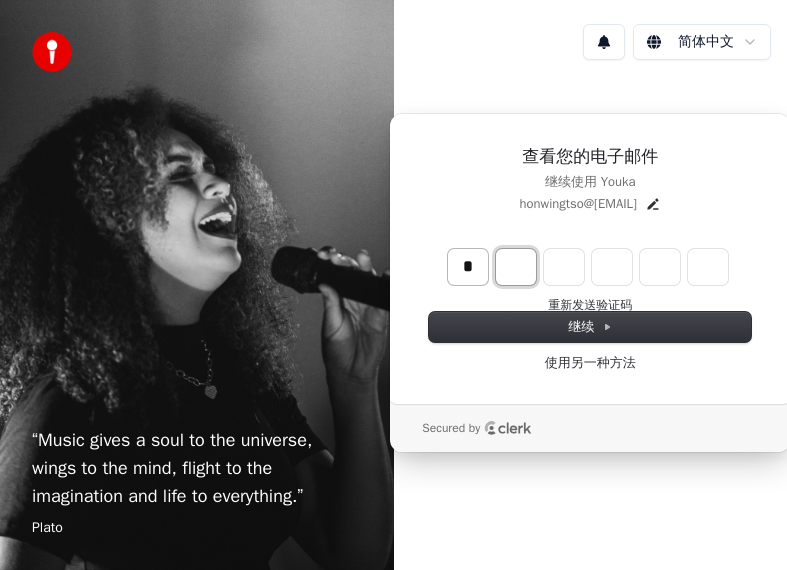 type on "*" 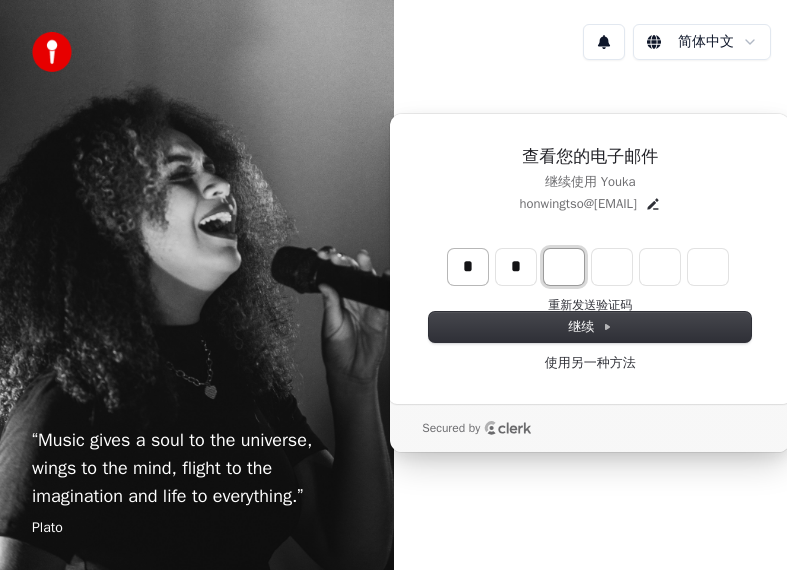 type on "**" 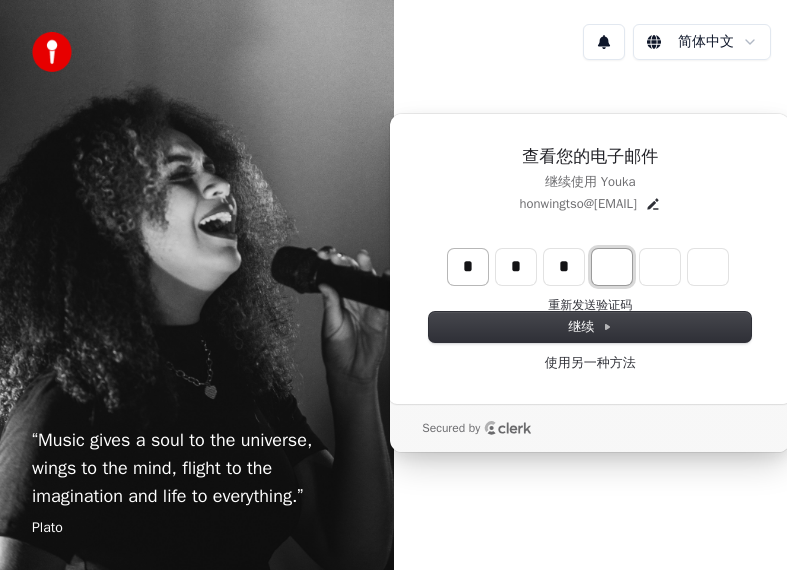 type on "***" 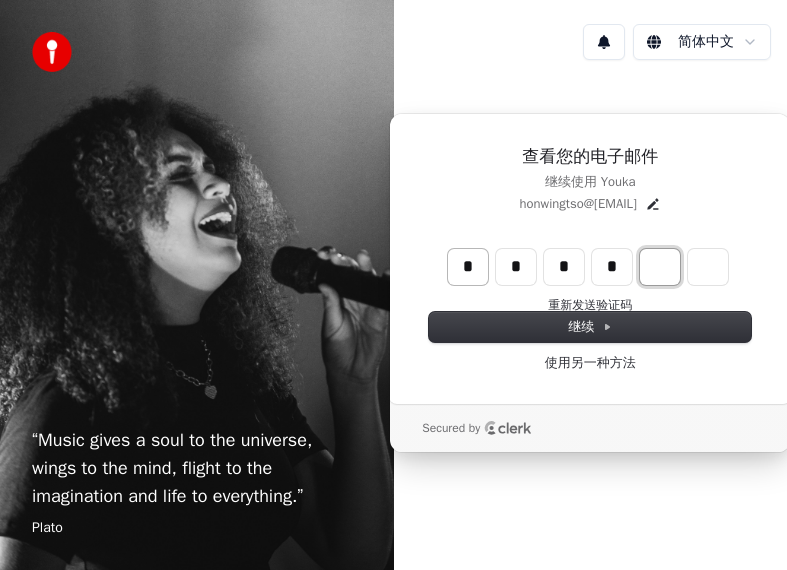 type on "****" 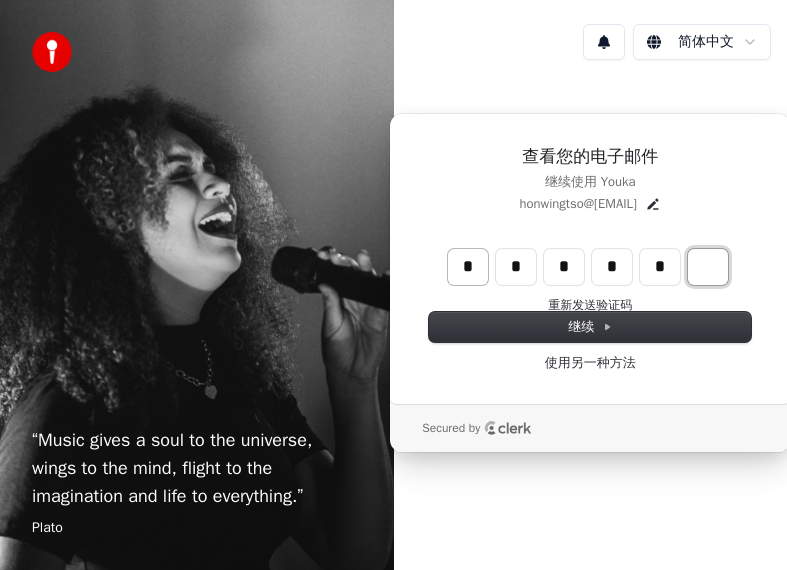 type on "******" 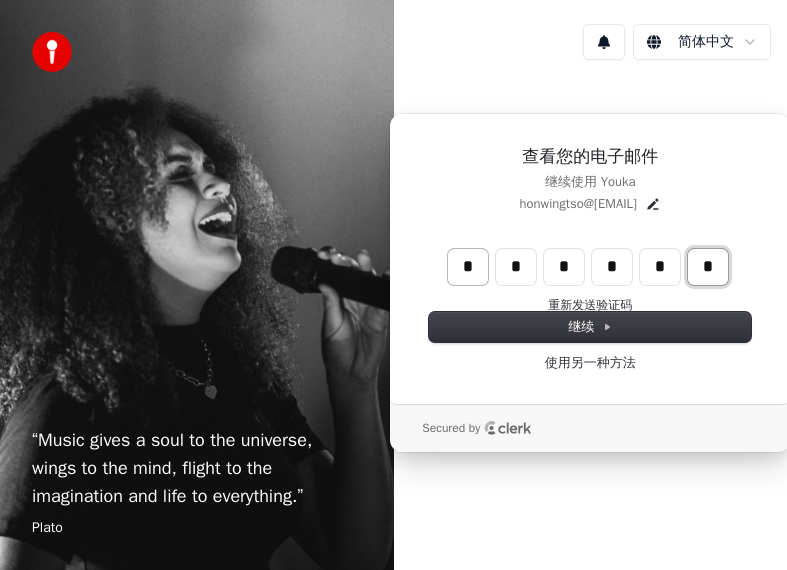 type on "*" 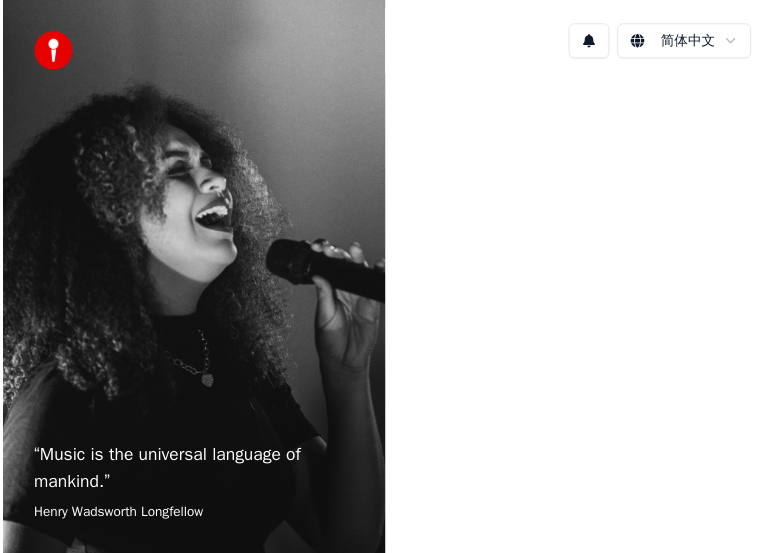 scroll, scrollTop: 0, scrollLeft: 0, axis: both 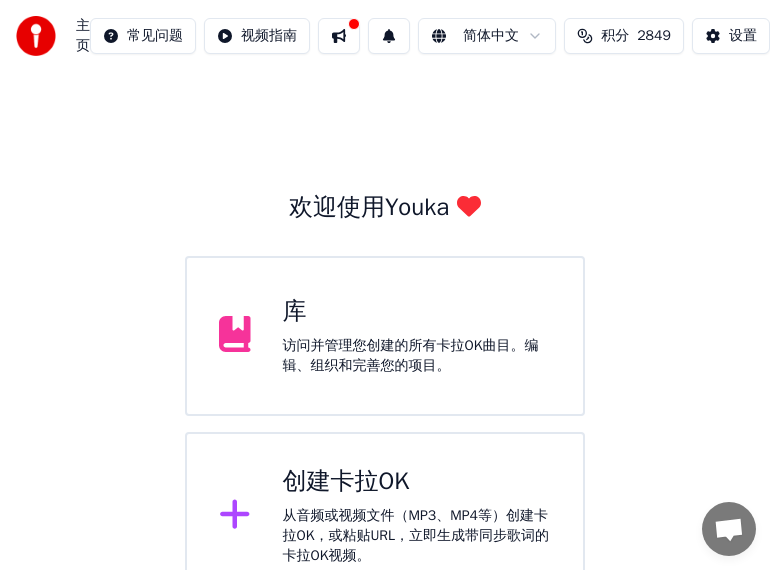 click on "Library Access and manage all your created karaoke tracks. Edit, organize, and perfect your projects." at bounding box center (417, 336) 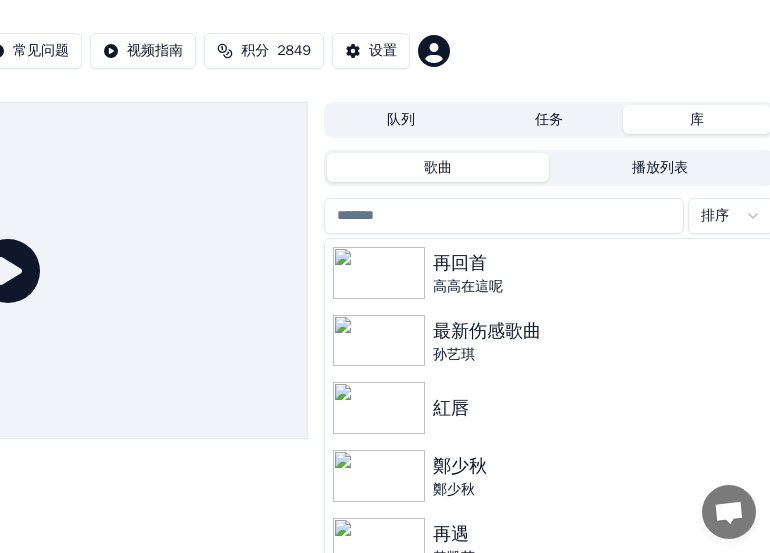 scroll, scrollTop: 0, scrollLeft: 312, axis: horizontal 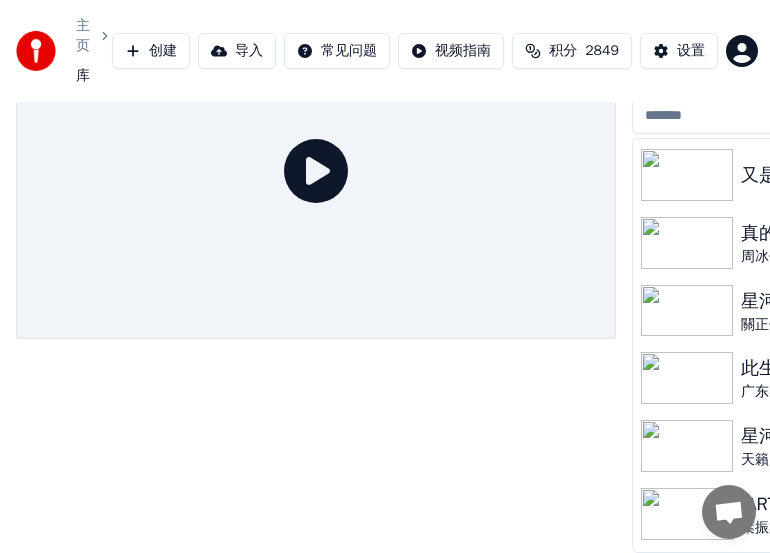 click on "主页" at bounding box center (83, 36) 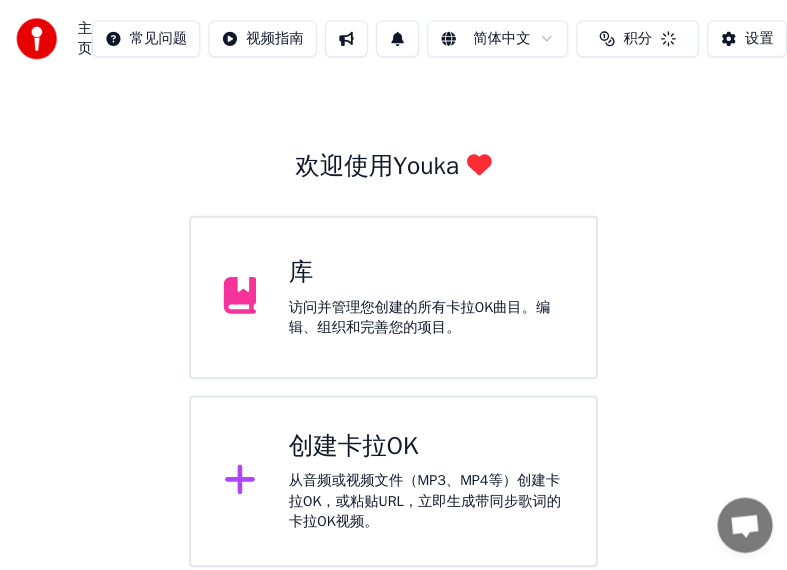 scroll, scrollTop: 30, scrollLeft: 0, axis: vertical 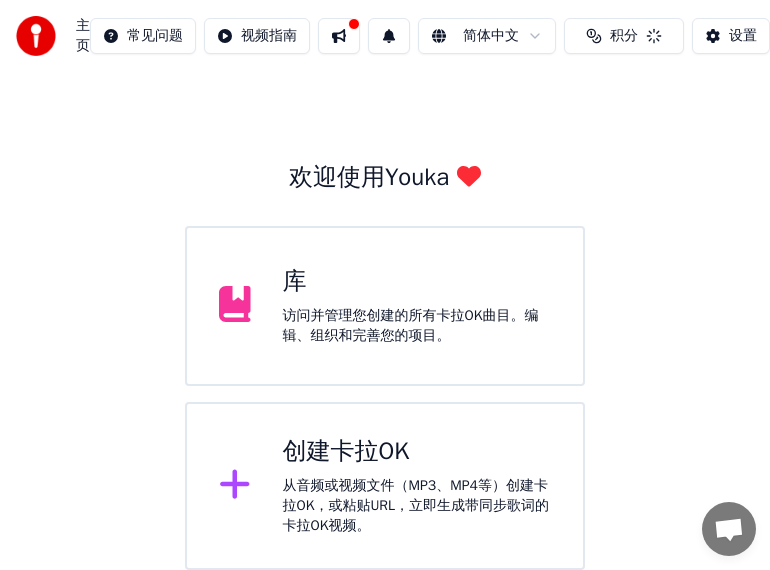 click on "创建卡拉OK" at bounding box center (417, 452) 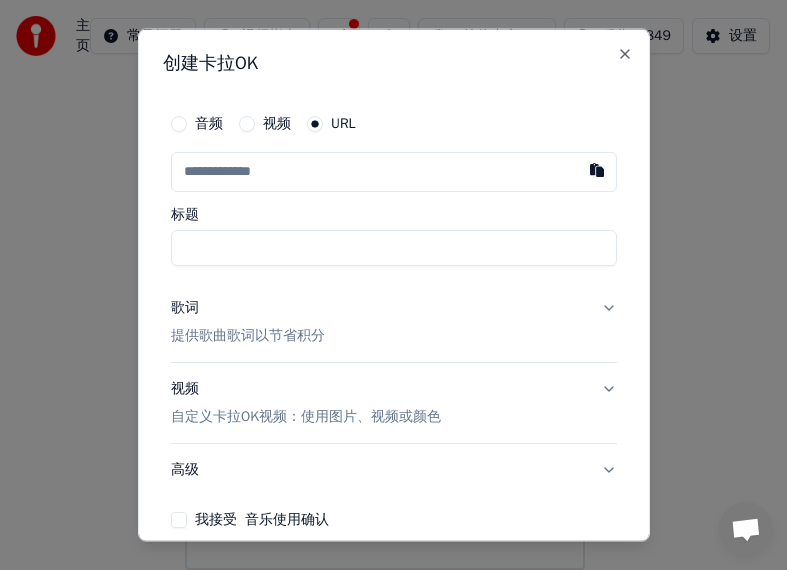 click at bounding box center (394, 172) 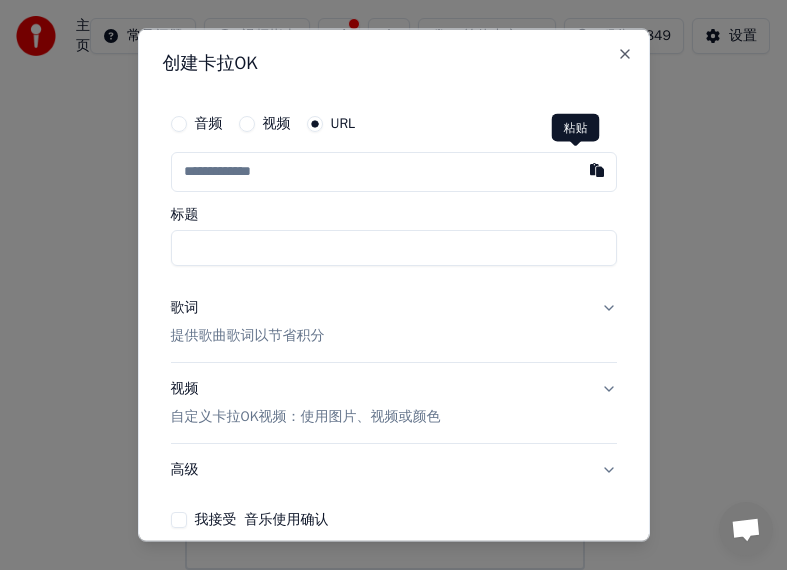 click at bounding box center [597, 170] 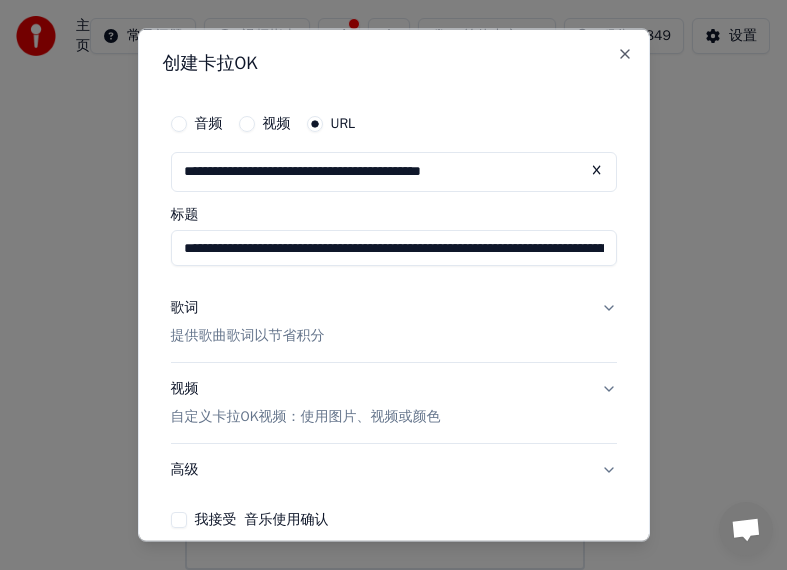 type on "**********" 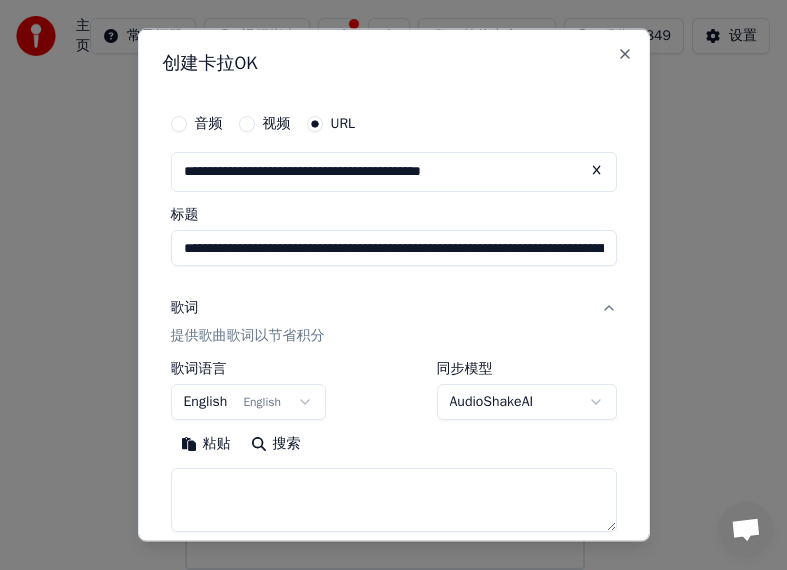 click on "歌词" at bounding box center (185, 308) 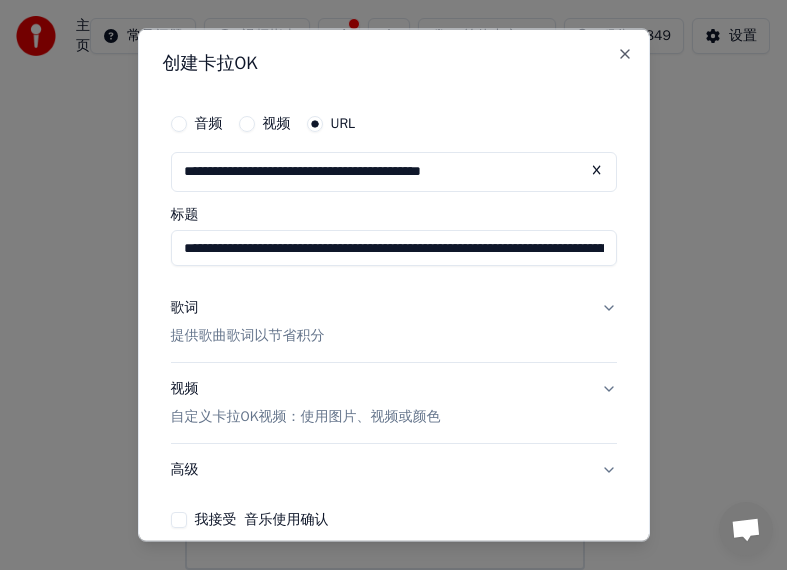 click on "歌词" at bounding box center (185, 308) 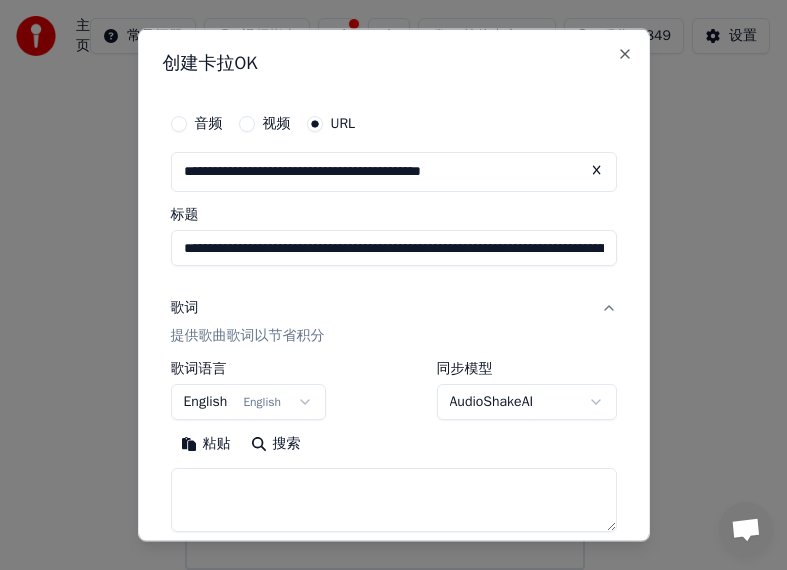 click on "English English" at bounding box center (249, 401) 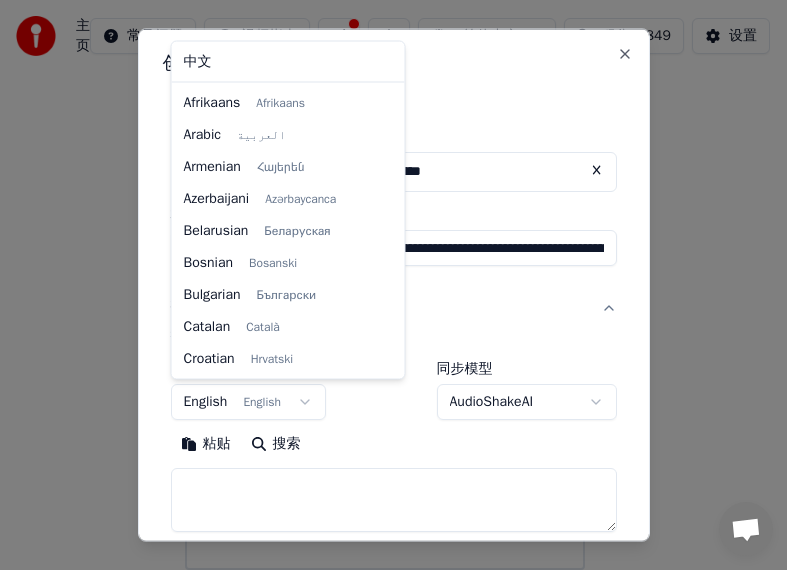 scroll, scrollTop: 128, scrollLeft: 0, axis: vertical 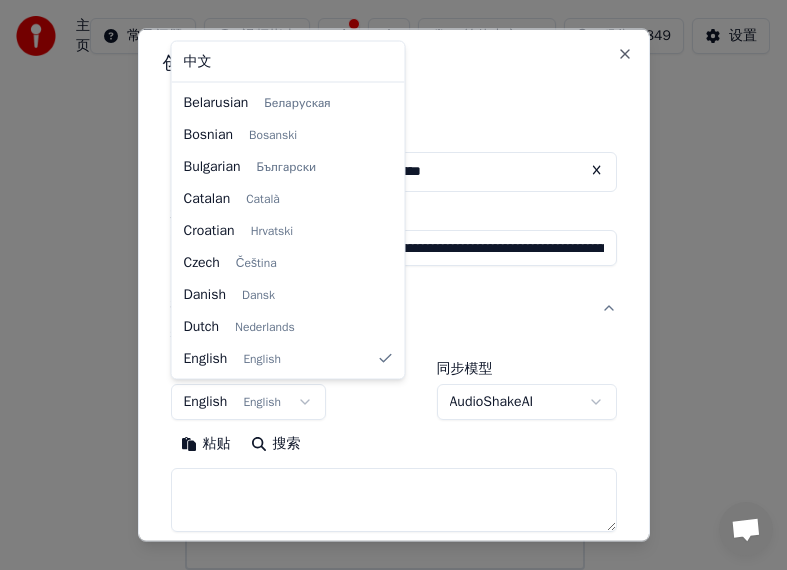 select on "**" 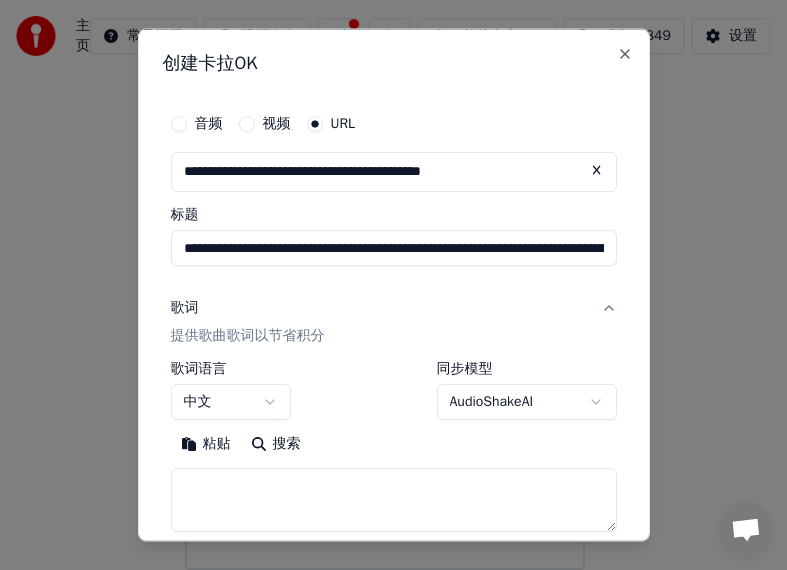 click at bounding box center [394, 499] 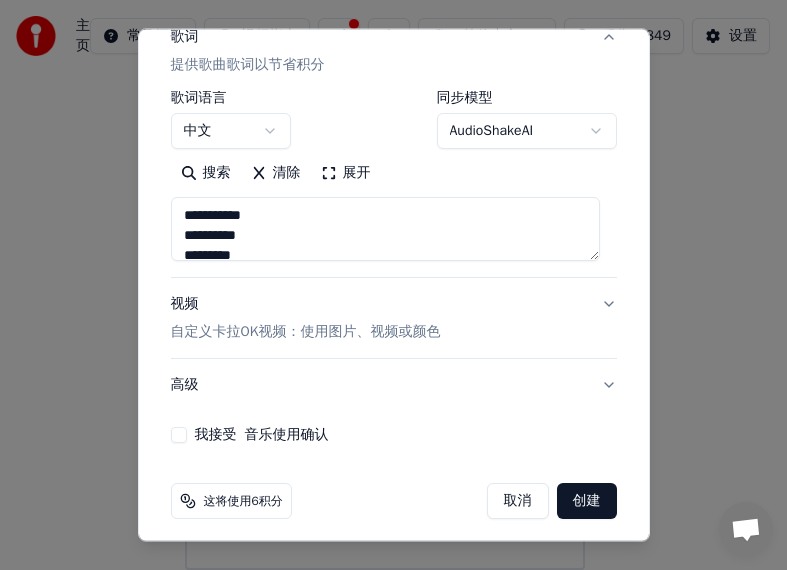 type on "**********" 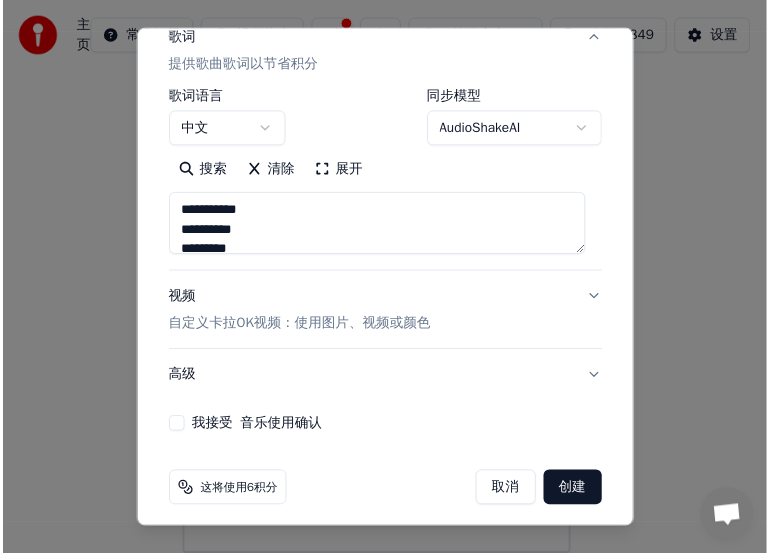 scroll, scrollTop: 281, scrollLeft: 0, axis: vertical 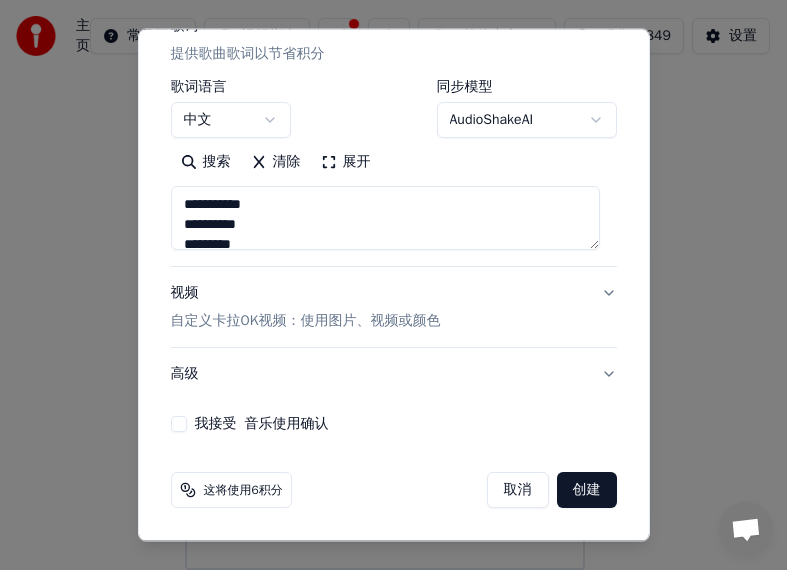 click on "我接受   音乐使用确认" at bounding box center (179, 424) 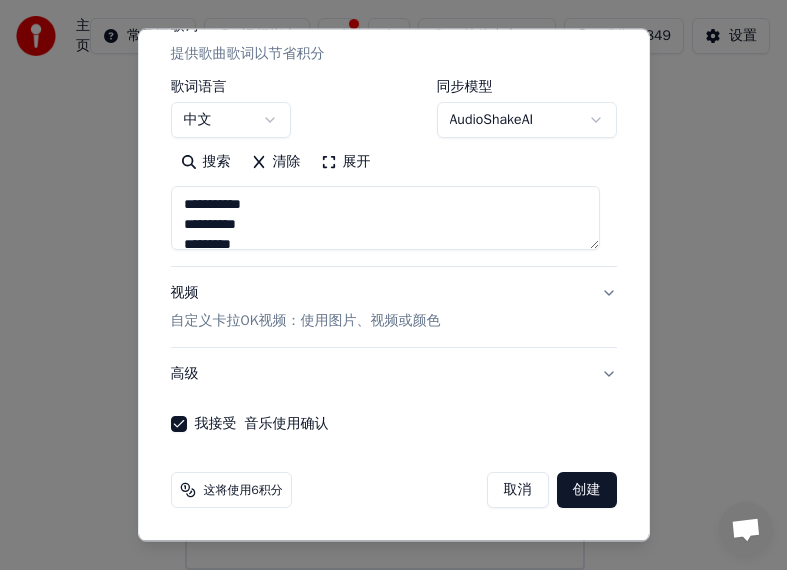 click on "创建" at bounding box center [587, 490] 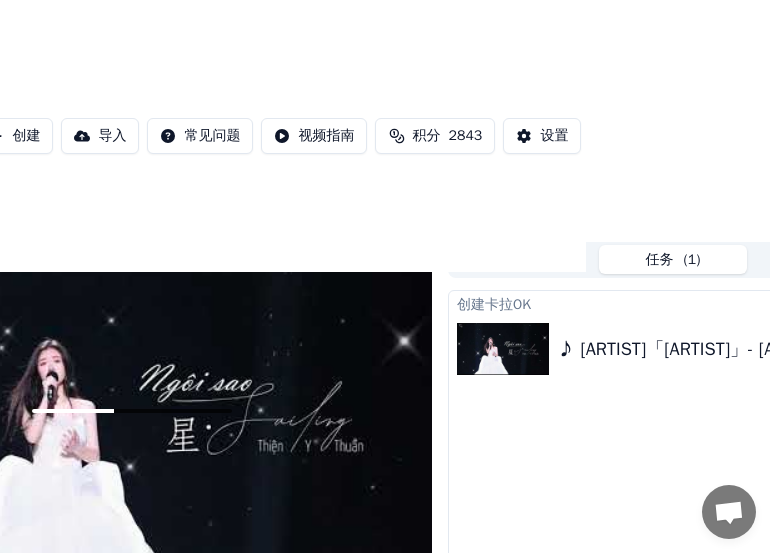 scroll, scrollTop: 30, scrollLeft: 0, axis: vertical 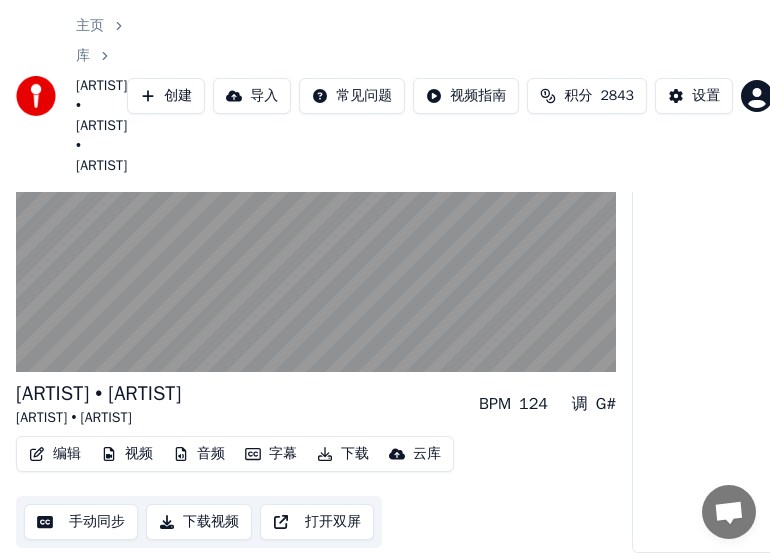 click on "Home Library [ARTIST] • [ARTIST] • [ARTIST]" at bounding box center [71, 96] 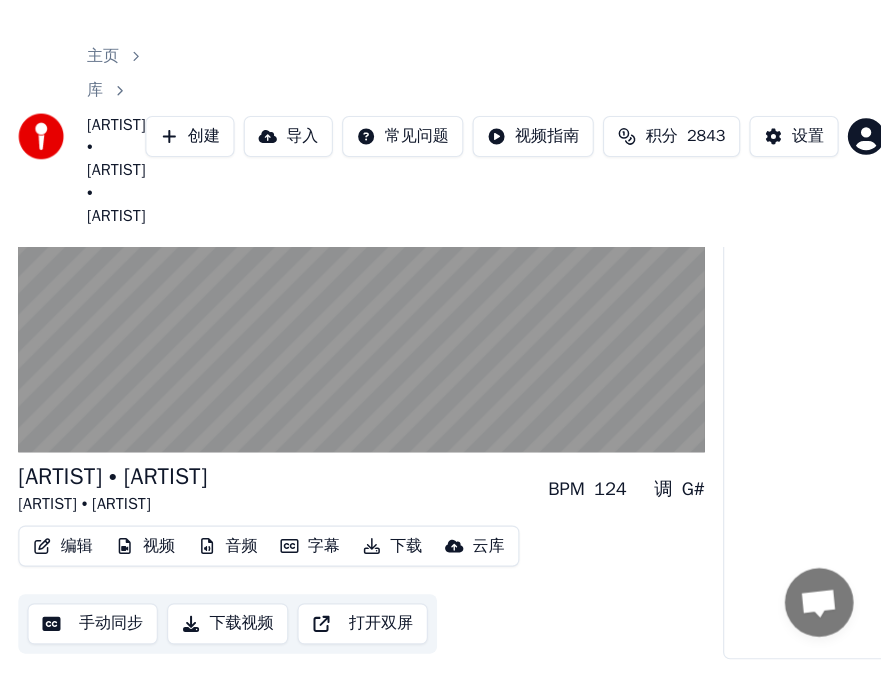 scroll, scrollTop: 101, scrollLeft: 0, axis: vertical 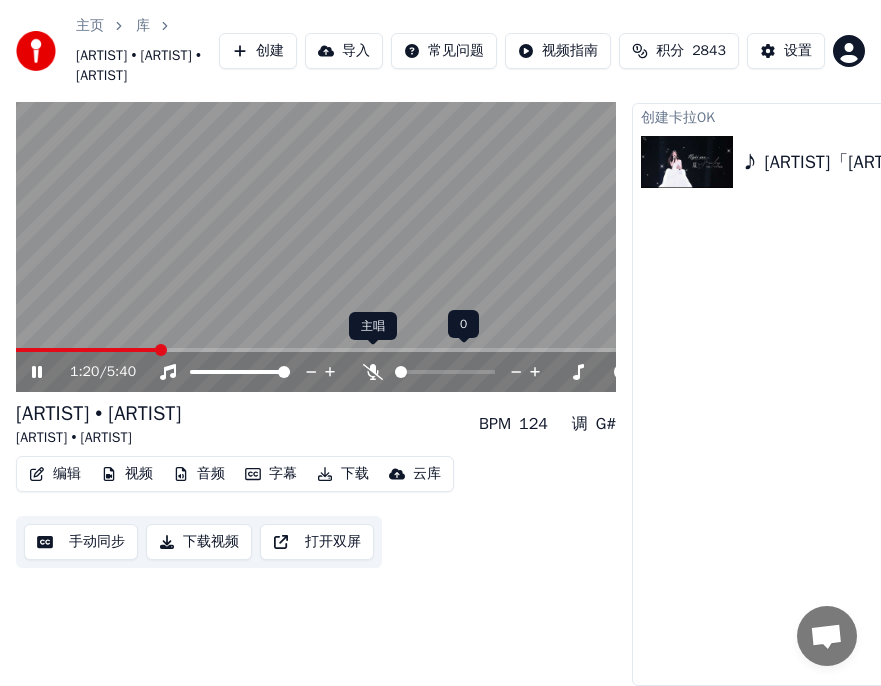 click 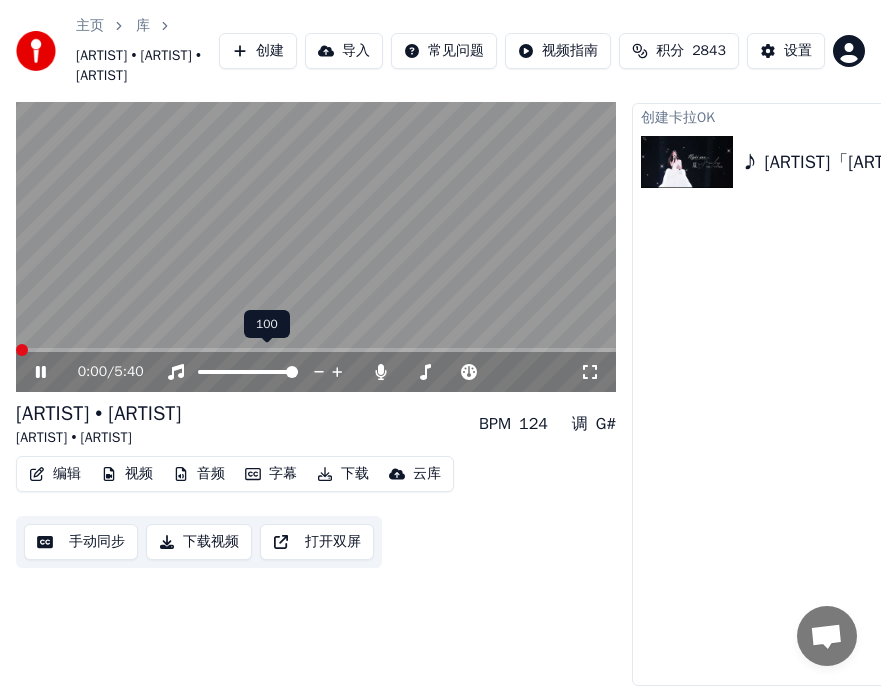 click at bounding box center [22, 350] 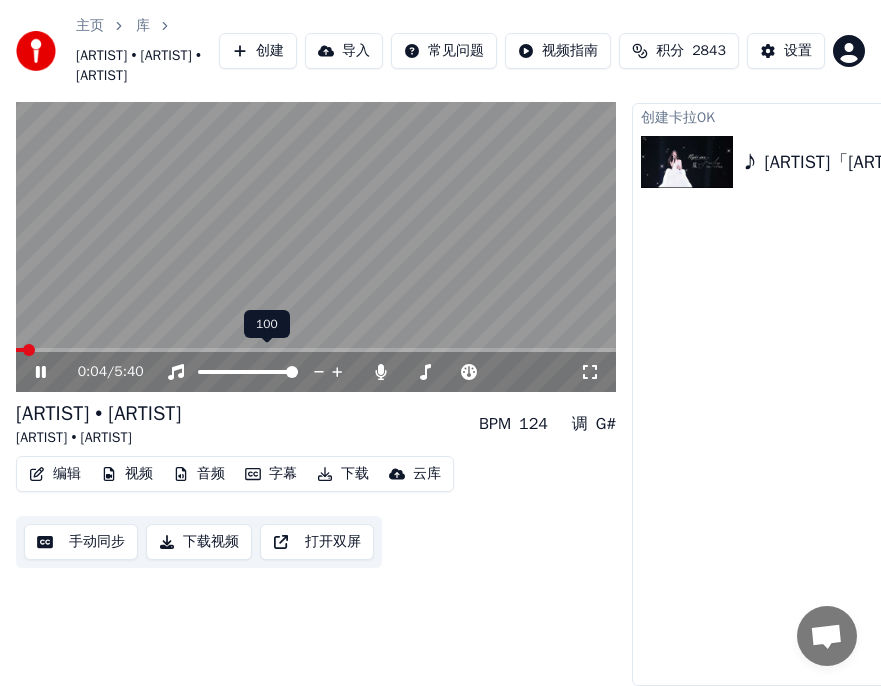click on "编辑 视频 音频 字幕 下载 云库 手动同步 下载视频 打开双屏" at bounding box center (316, 512) 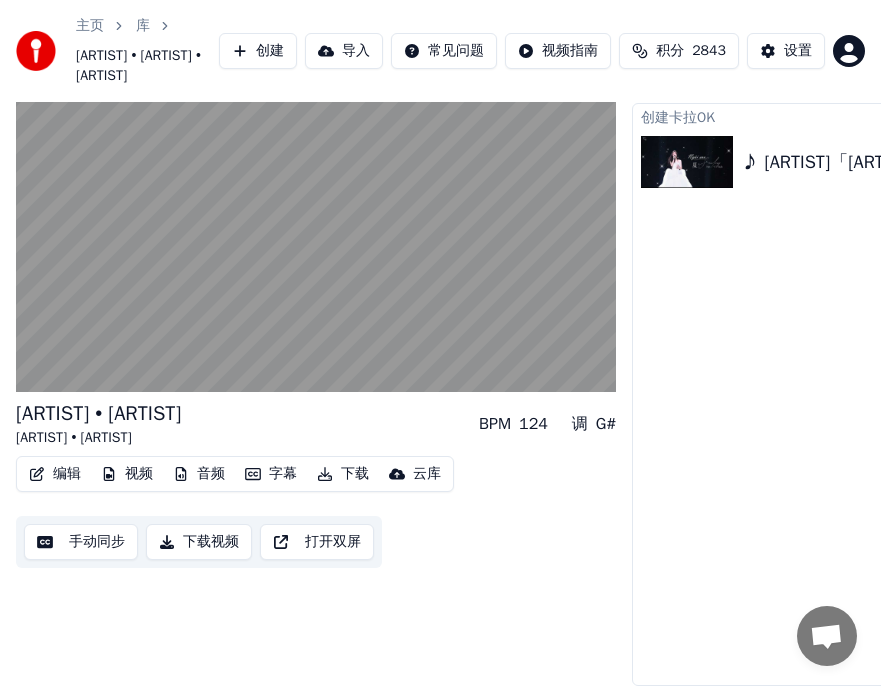 click on "字幕" at bounding box center [271, 474] 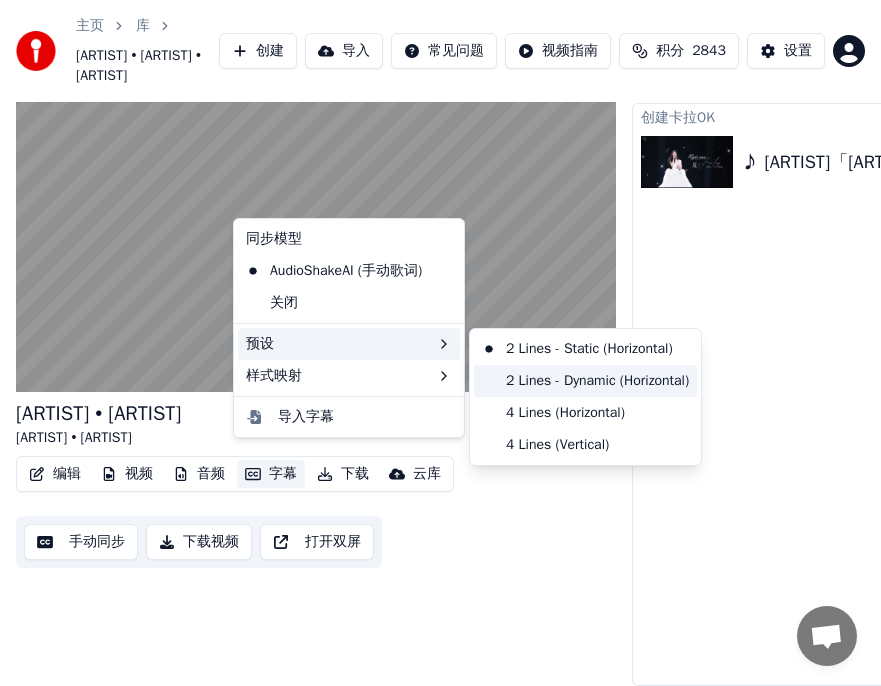 click on "2 Lines - Dynamic (Horizontal)" at bounding box center (585, 381) 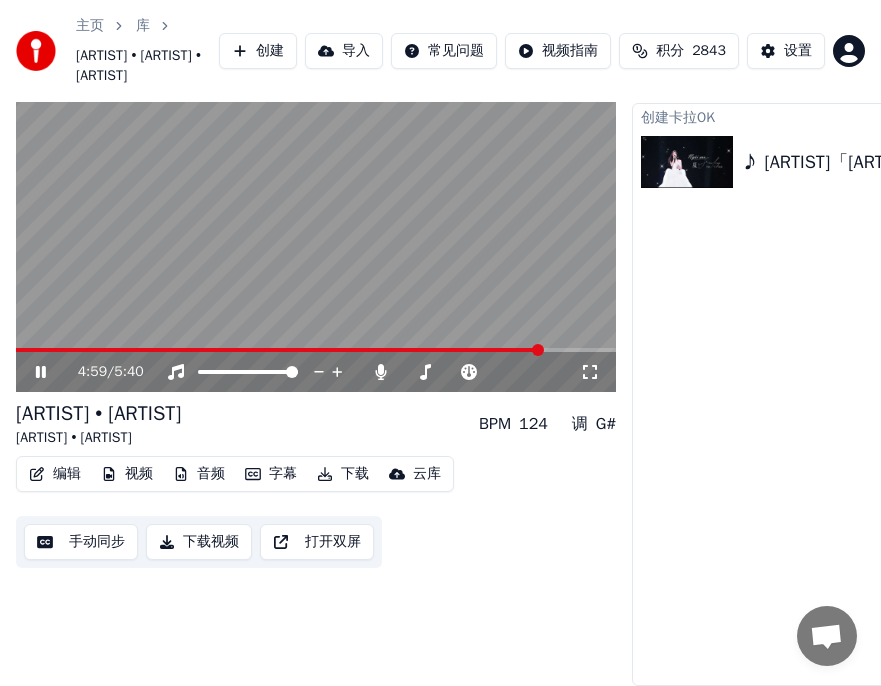 click at bounding box center [316, 224] 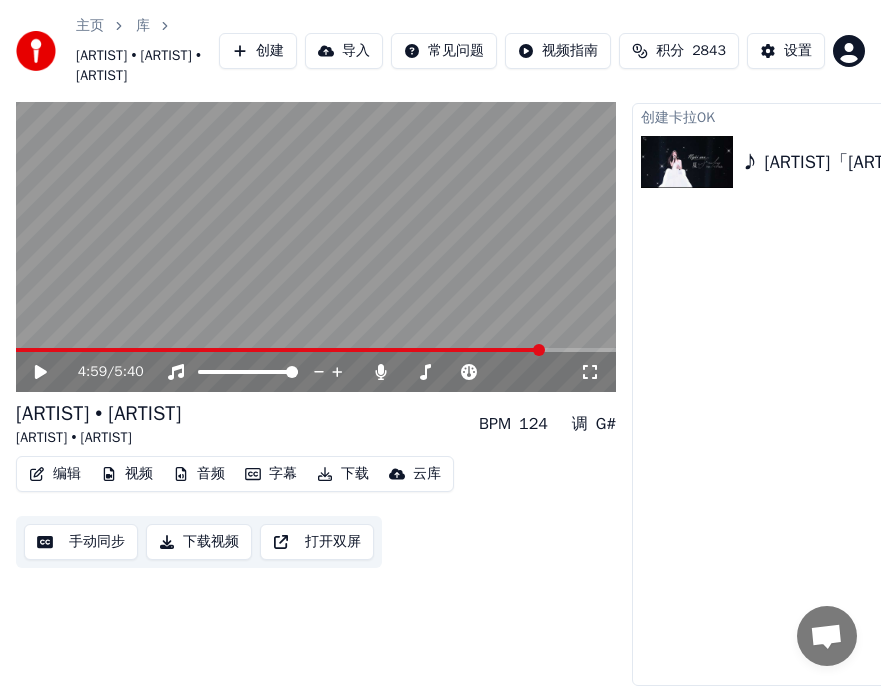 click 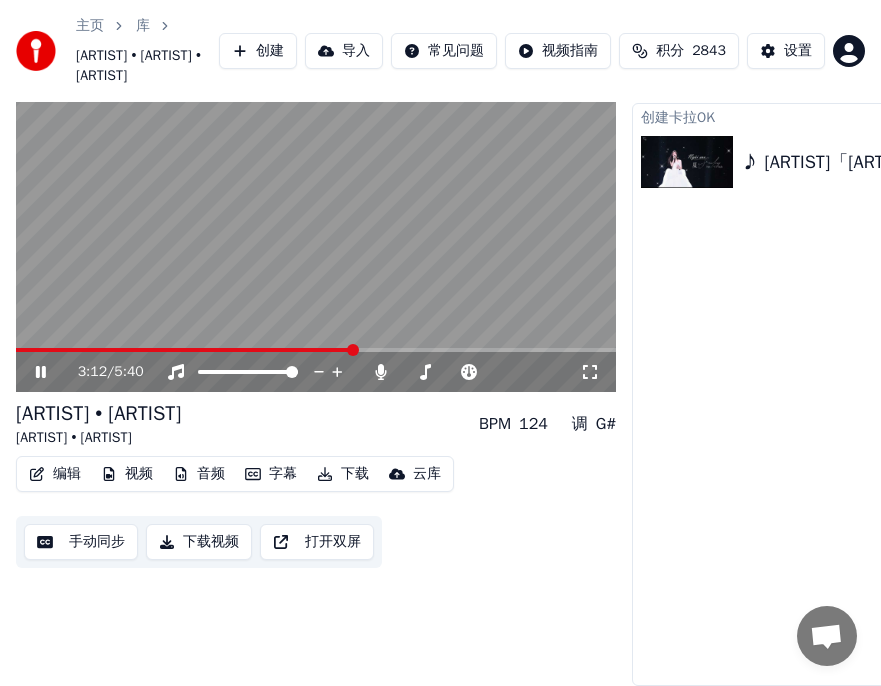 click at bounding box center [353, 350] 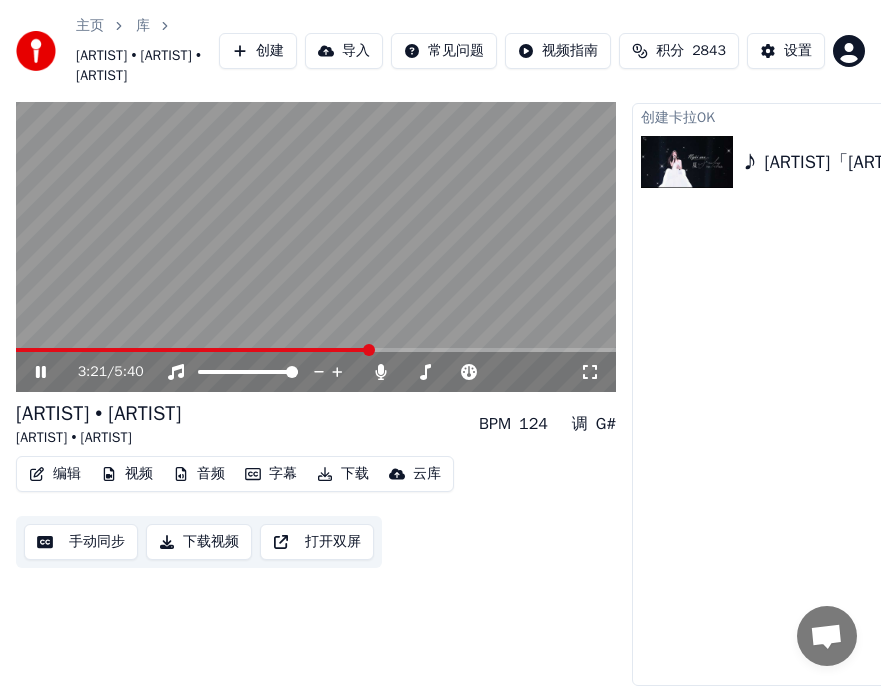 click on "编辑" at bounding box center [55, 474] 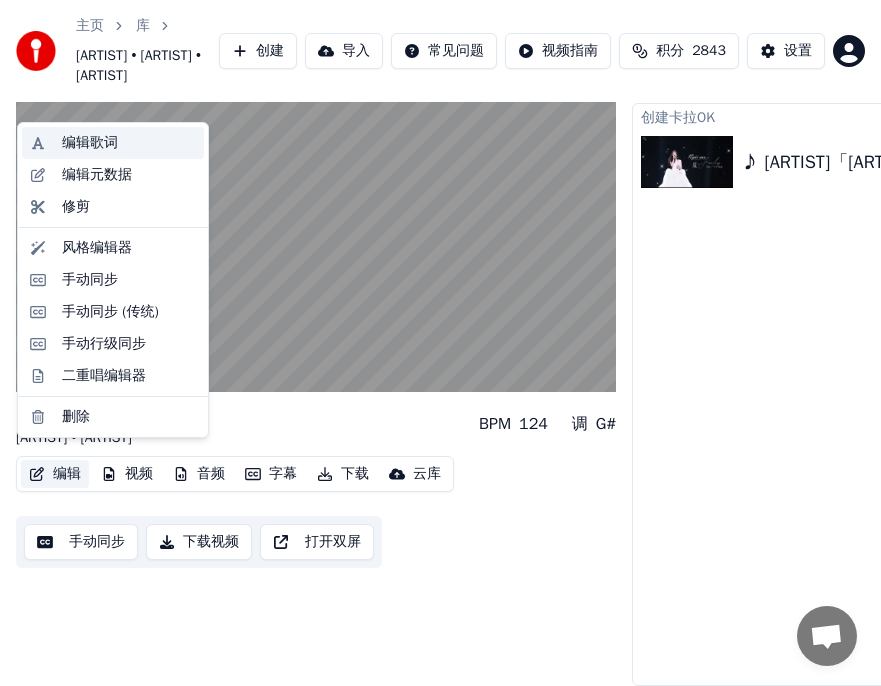 click on "编辑歌词" at bounding box center [90, 143] 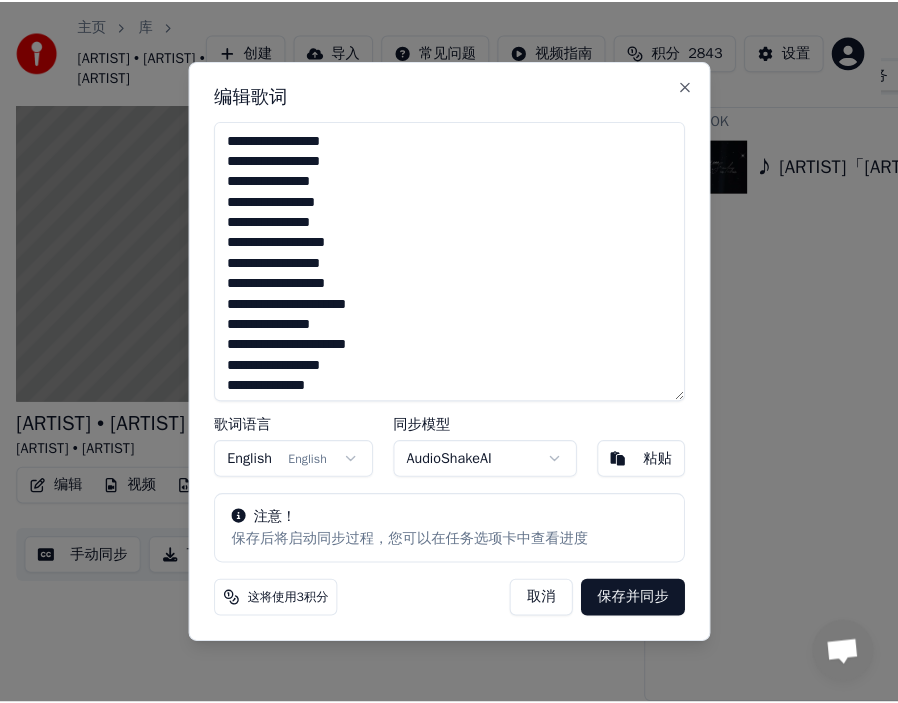 scroll, scrollTop: 84, scrollLeft: 0, axis: vertical 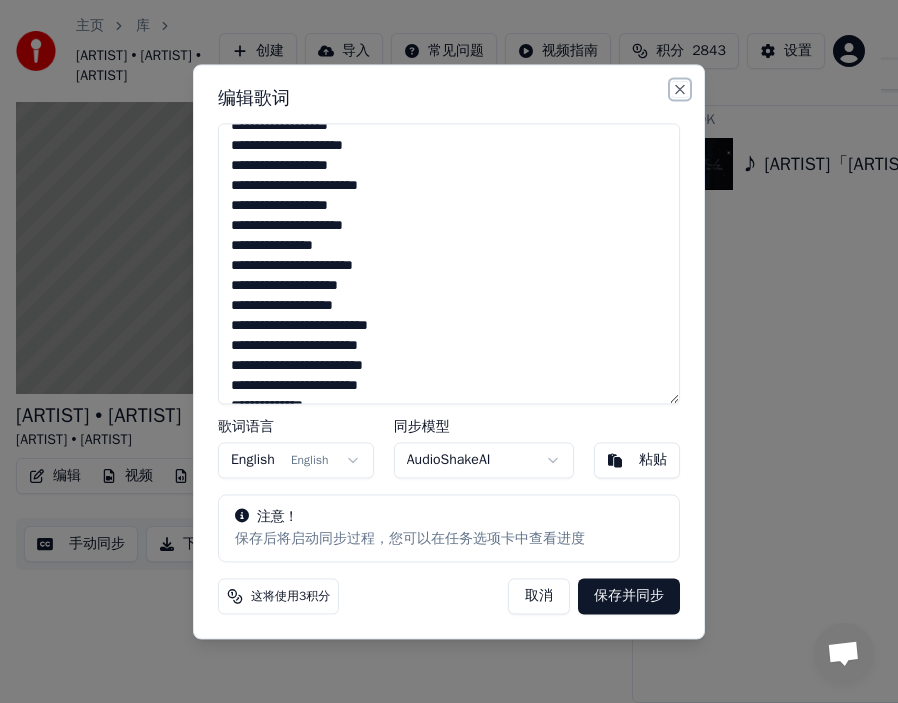 click on "Close" at bounding box center [680, 89] 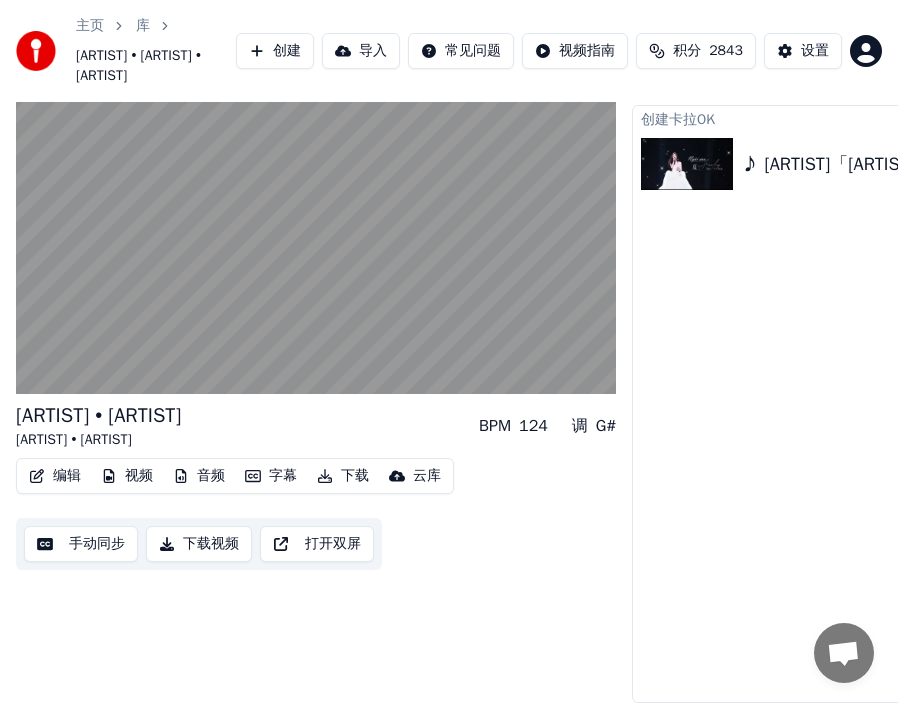 scroll, scrollTop: 64, scrollLeft: 0, axis: vertical 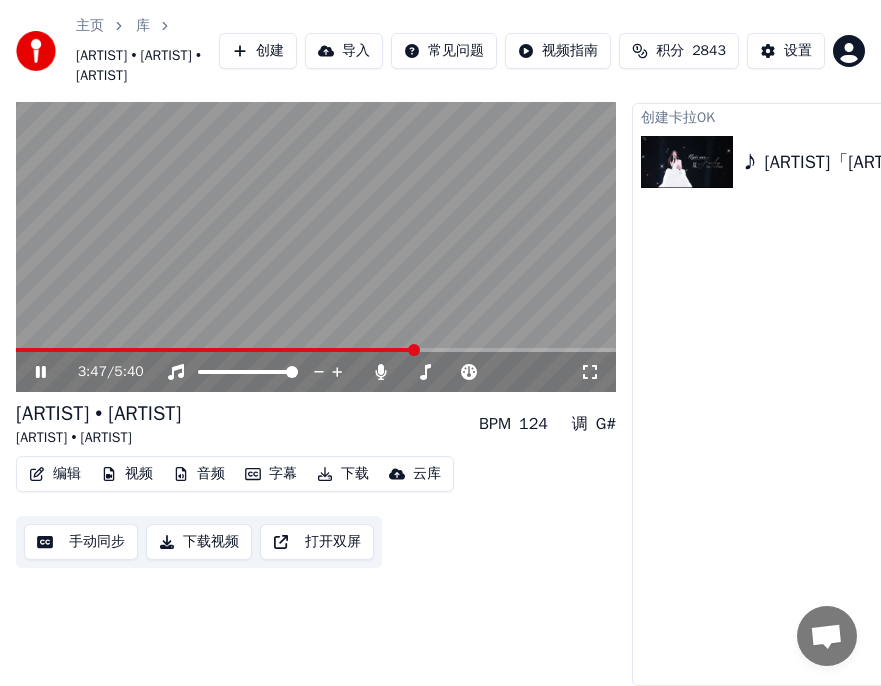 click at bounding box center [316, 224] 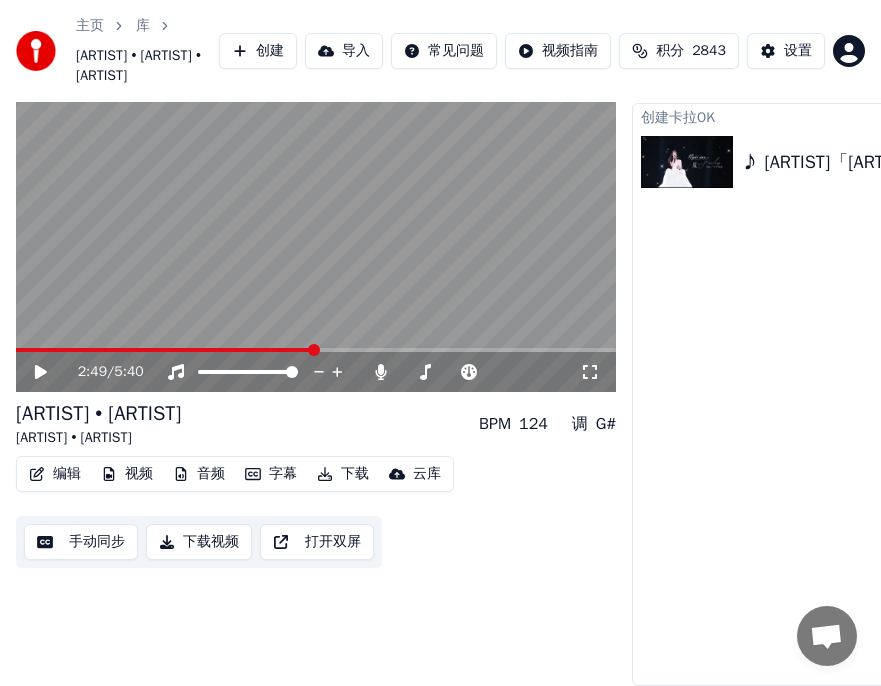 click at bounding box center (314, 350) 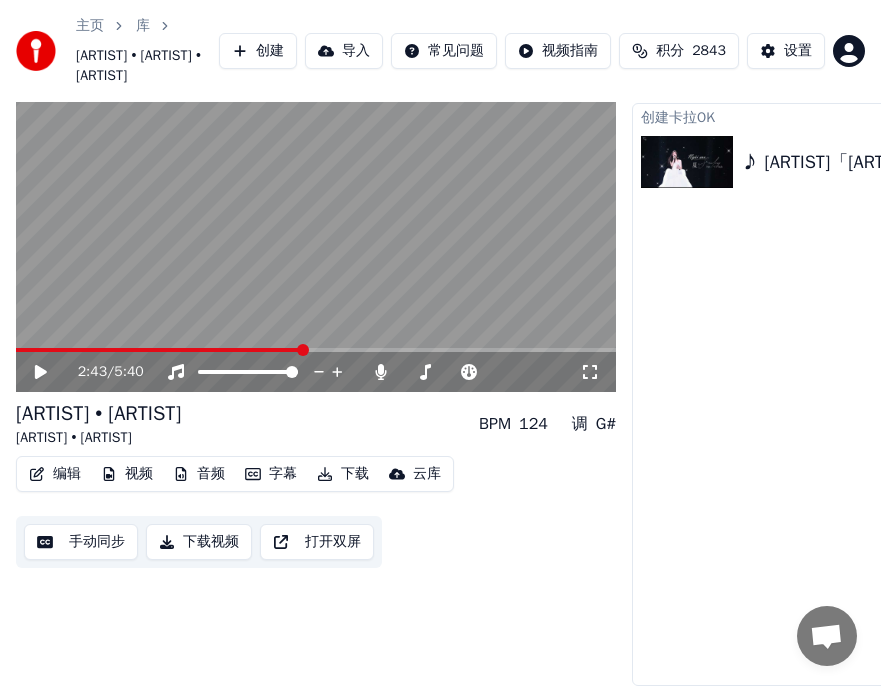 click 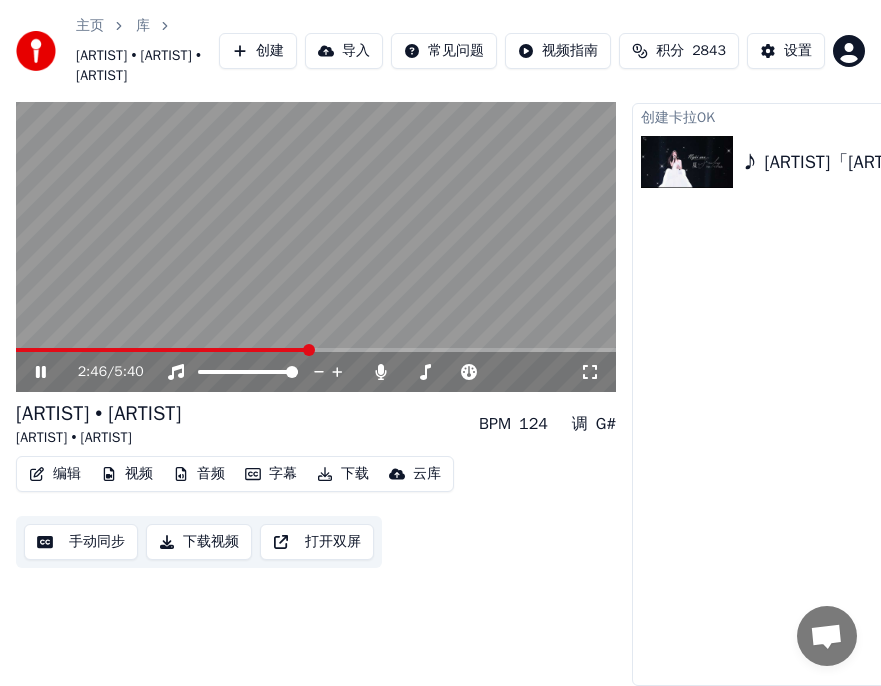 click on "编辑" at bounding box center (55, 474) 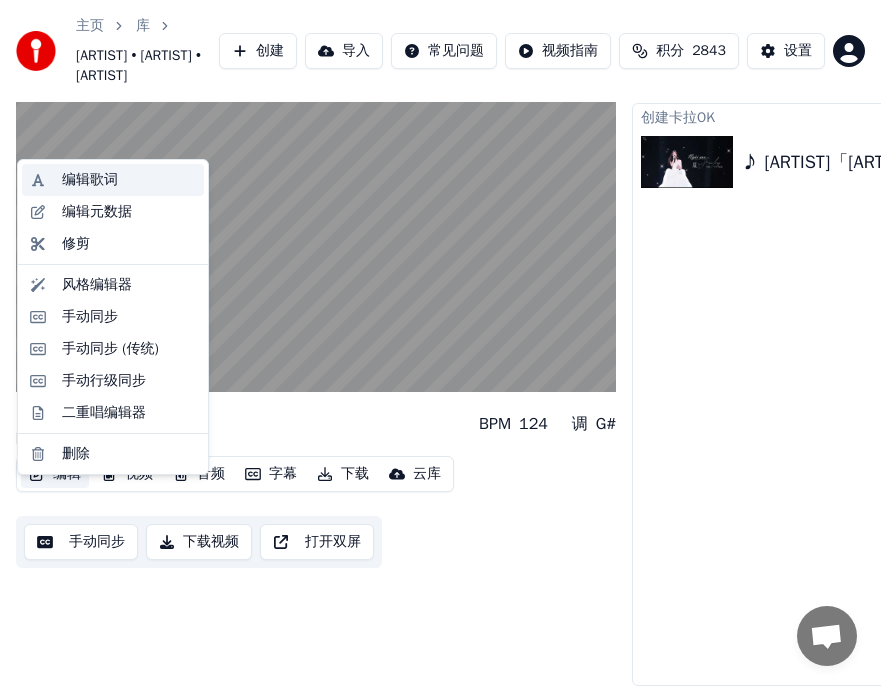 click on "编辑歌词" at bounding box center [90, 180] 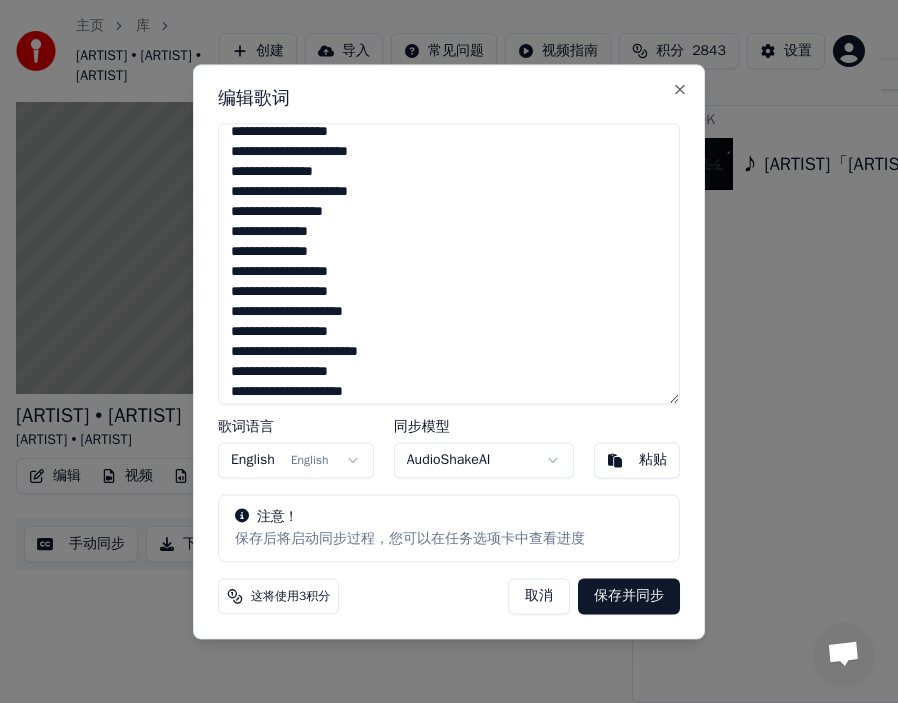 scroll, scrollTop: 180, scrollLeft: 0, axis: vertical 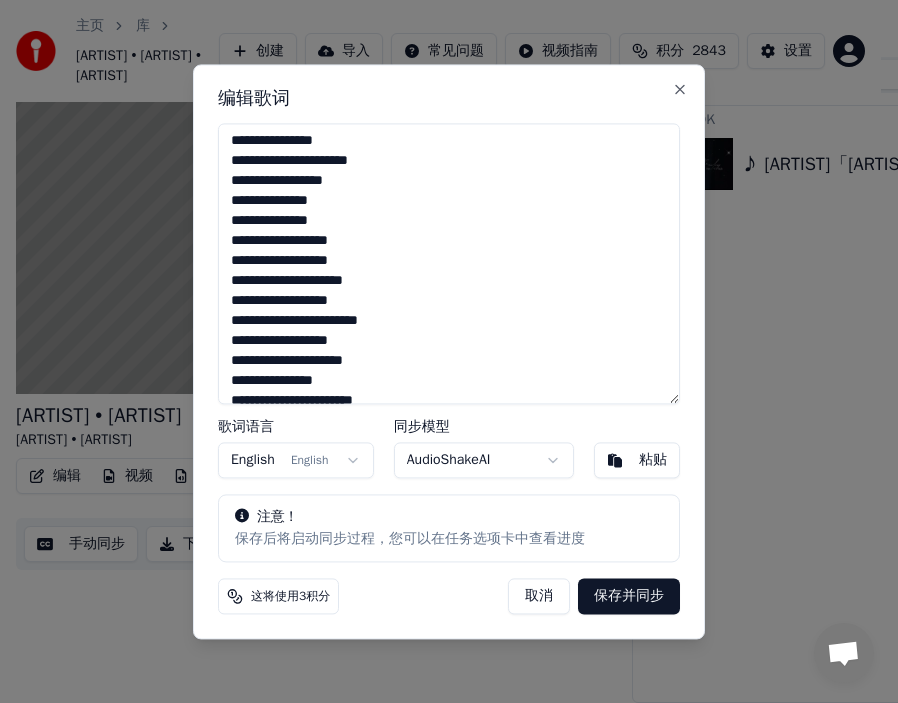 click on "**********" at bounding box center [449, 263] 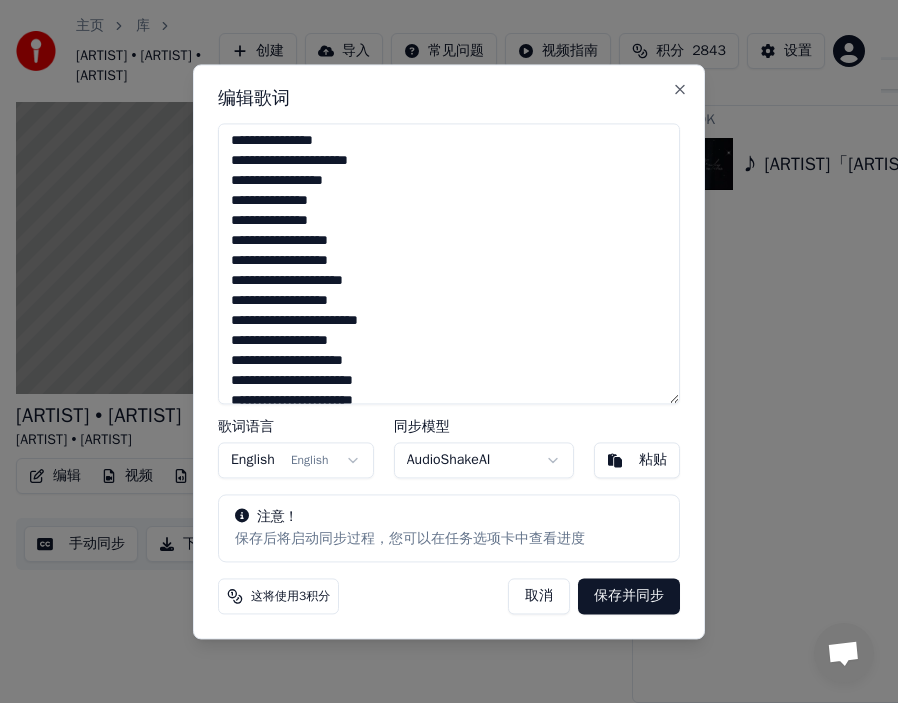 scroll, scrollTop: 359, scrollLeft: 0, axis: vertical 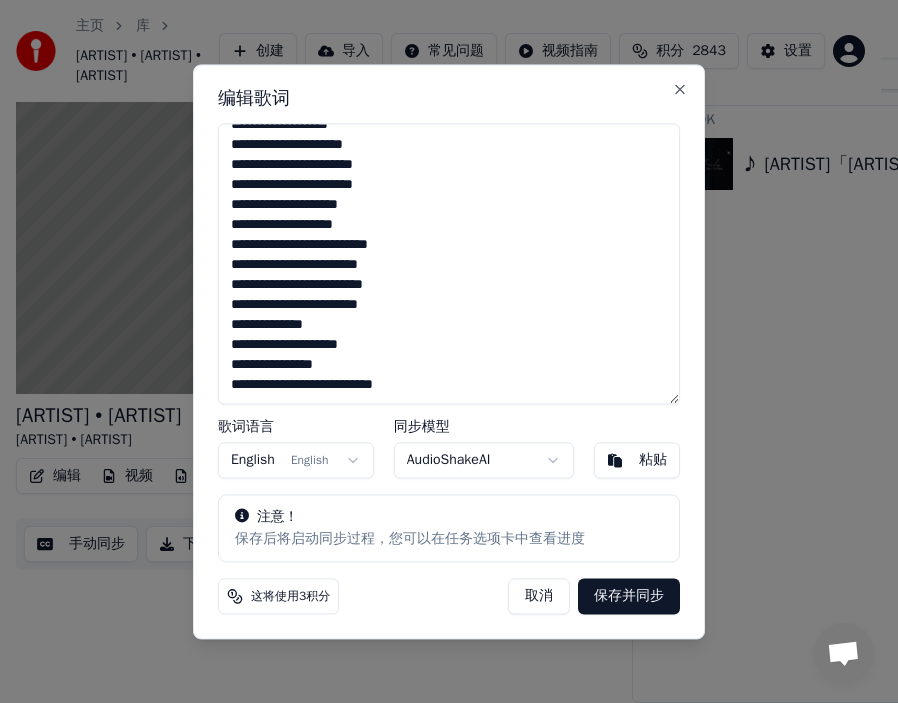 click on "**********" at bounding box center (449, 263) 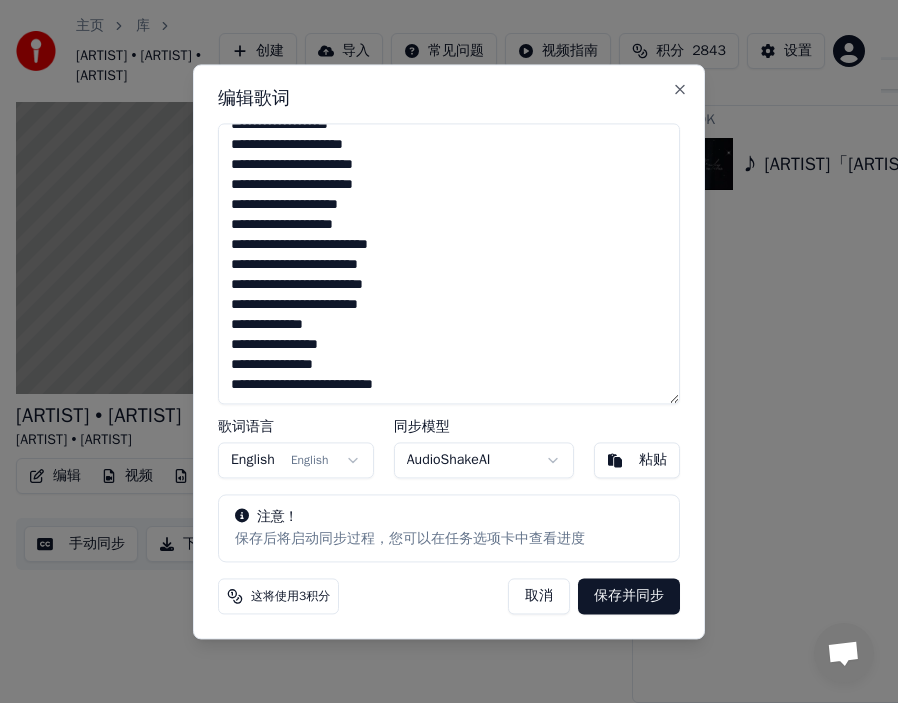 click on "**********" at bounding box center [449, 263] 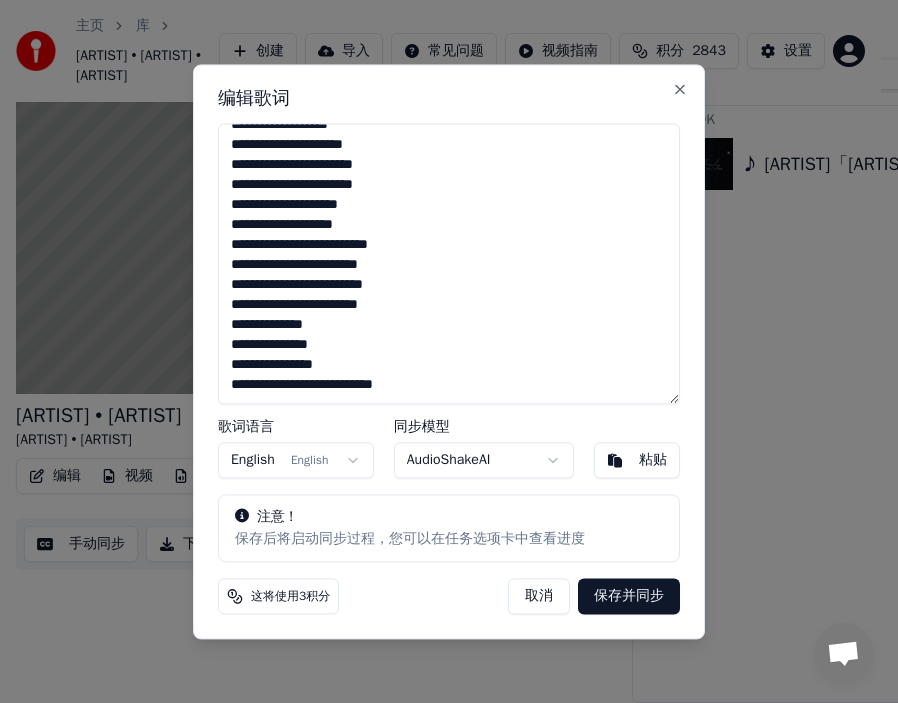 drag, startPoint x: 243, startPoint y: 366, endPoint x: 213, endPoint y: 363, distance: 30.149628 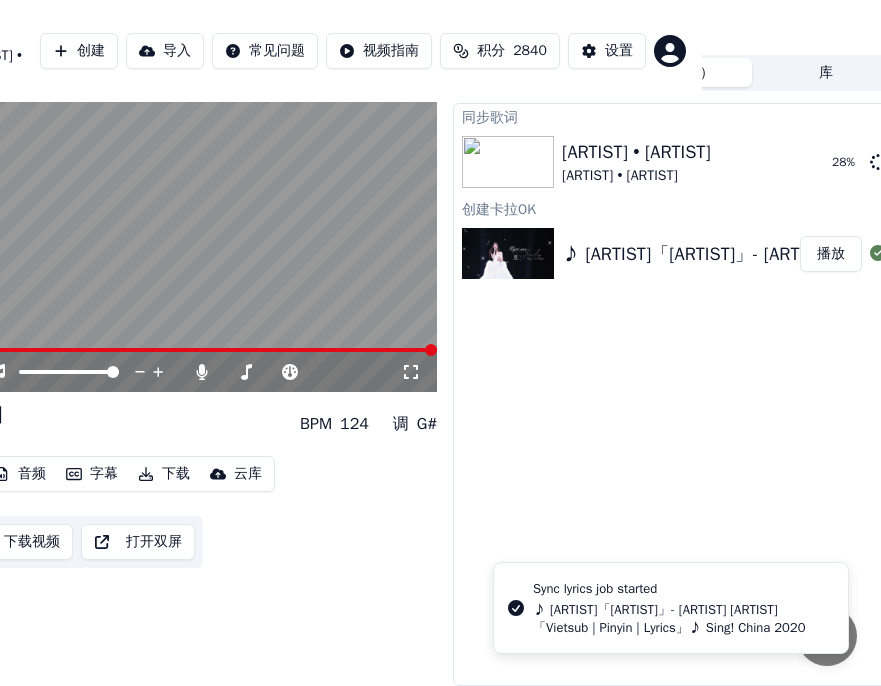 scroll, scrollTop: 64, scrollLeft: 201, axis: both 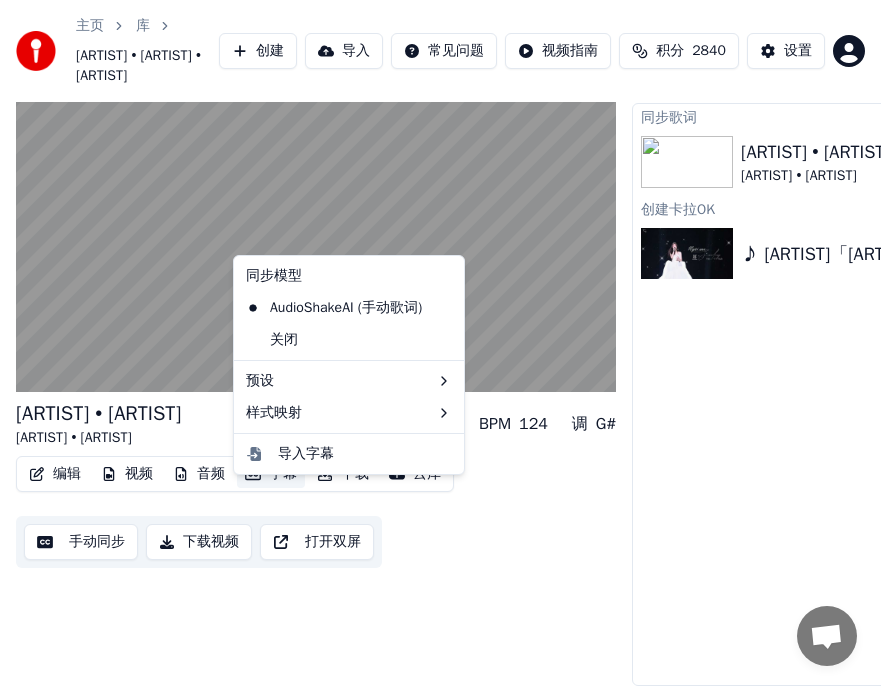 click on "字幕" at bounding box center [271, 474] 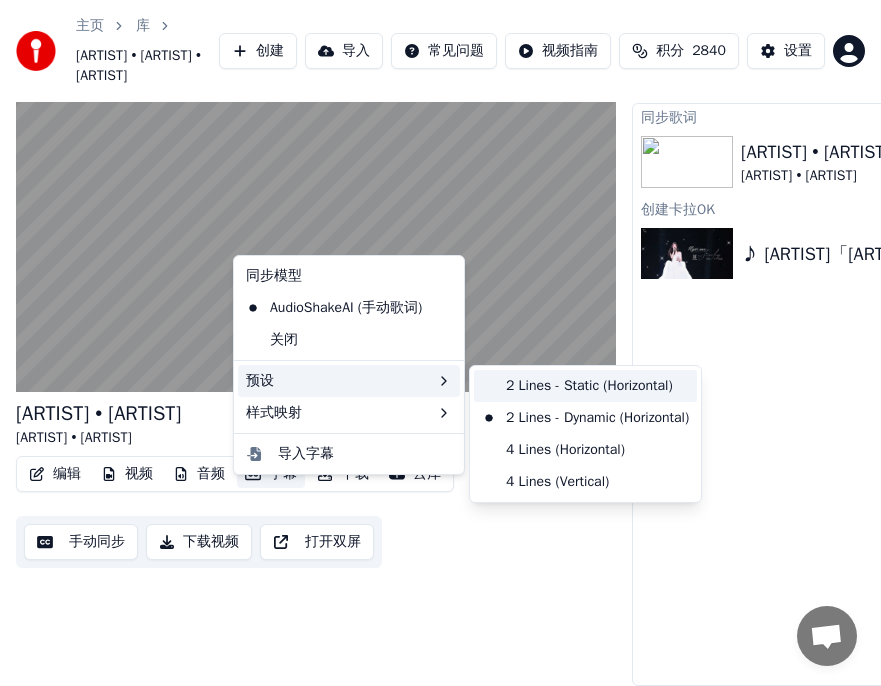 click on "2 Lines - Static (Horizontal)" at bounding box center (585, 386) 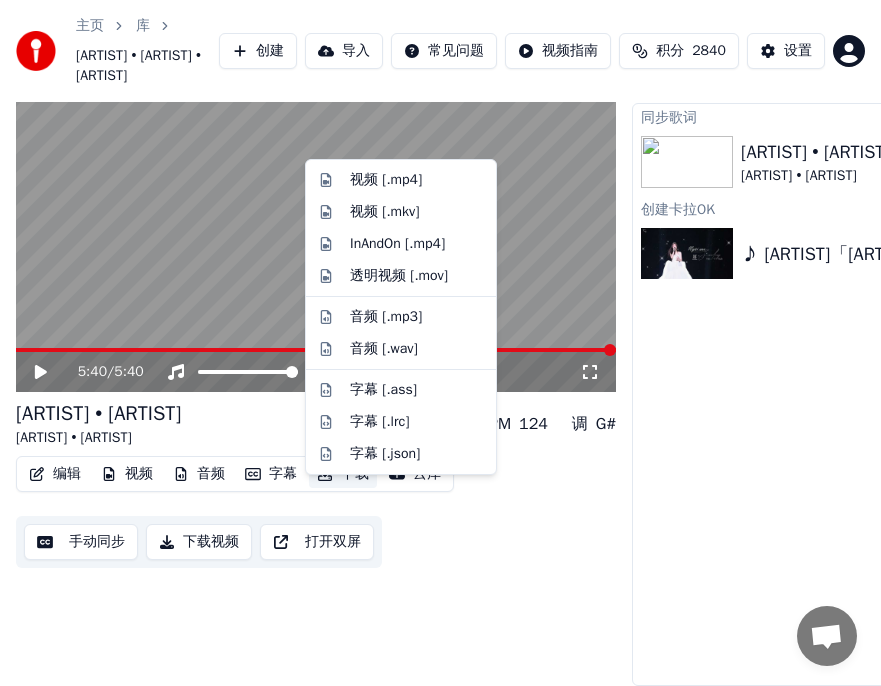 click on "下载" at bounding box center [343, 474] 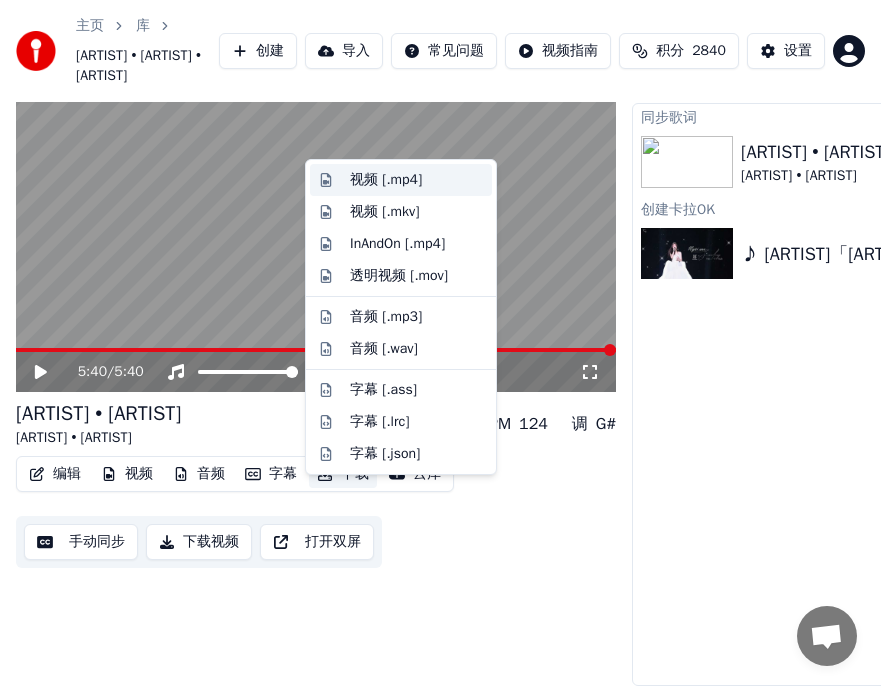 click on "视频 [.mp4]" at bounding box center [386, 180] 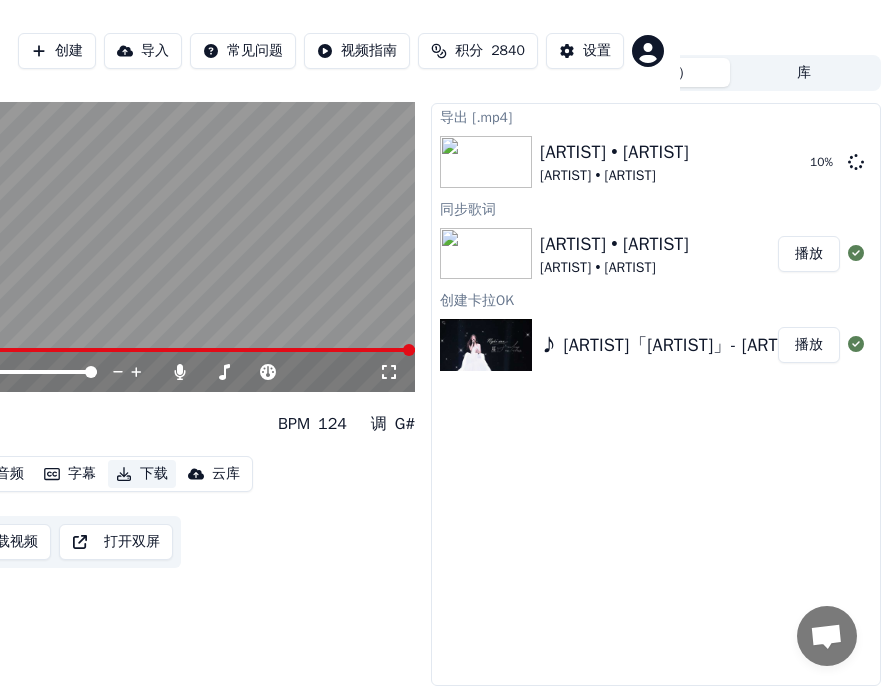 scroll, scrollTop: 64, scrollLeft: 0, axis: vertical 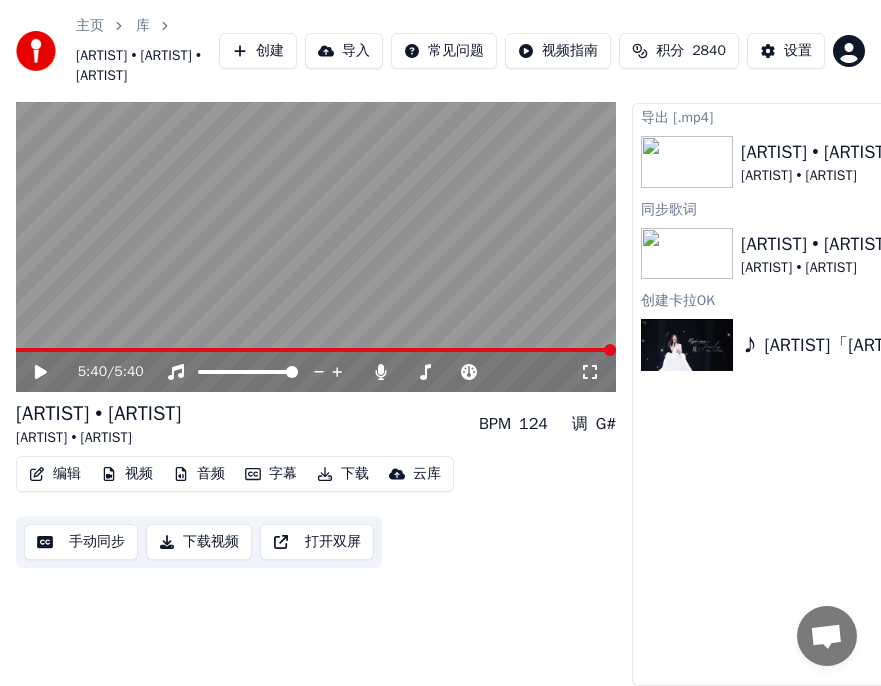click 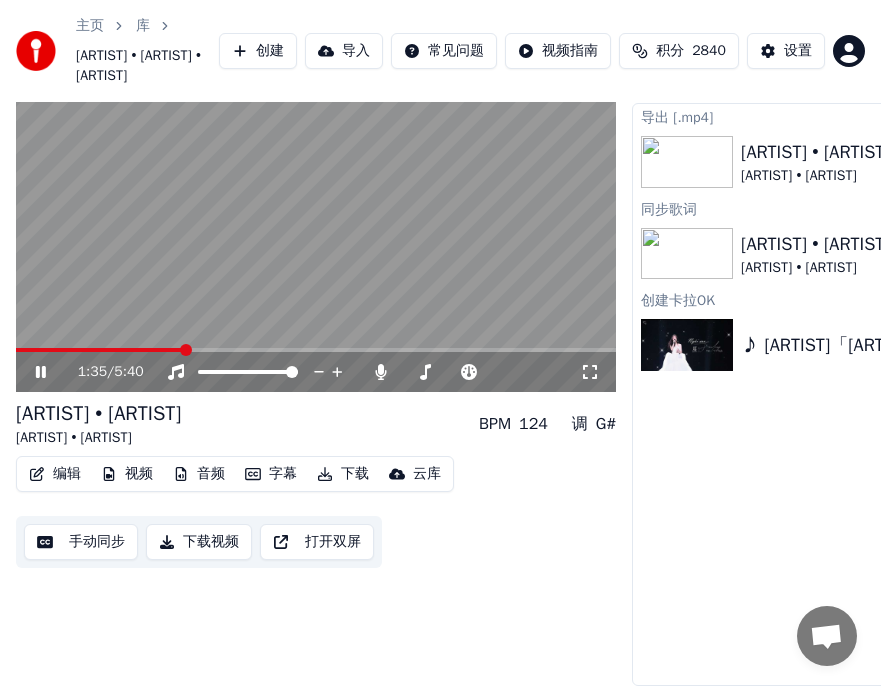 scroll, scrollTop: 64, scrollLeft: 152, axis: both 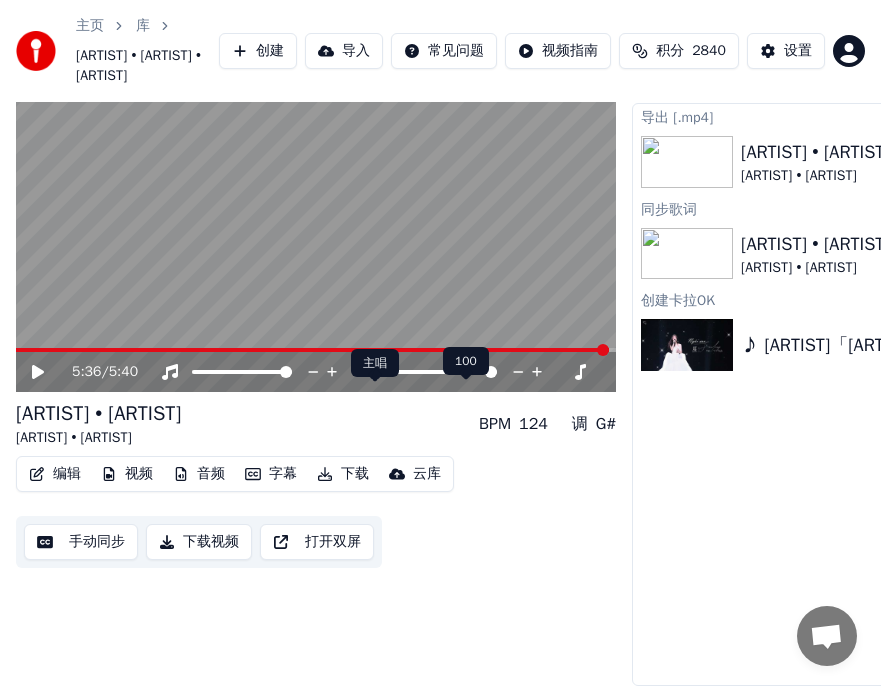 click 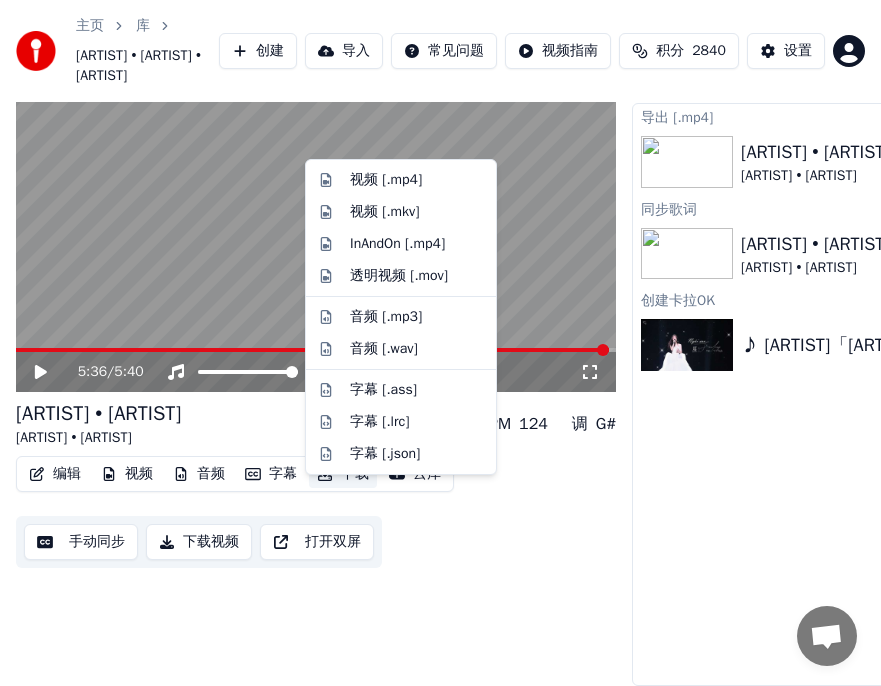 click 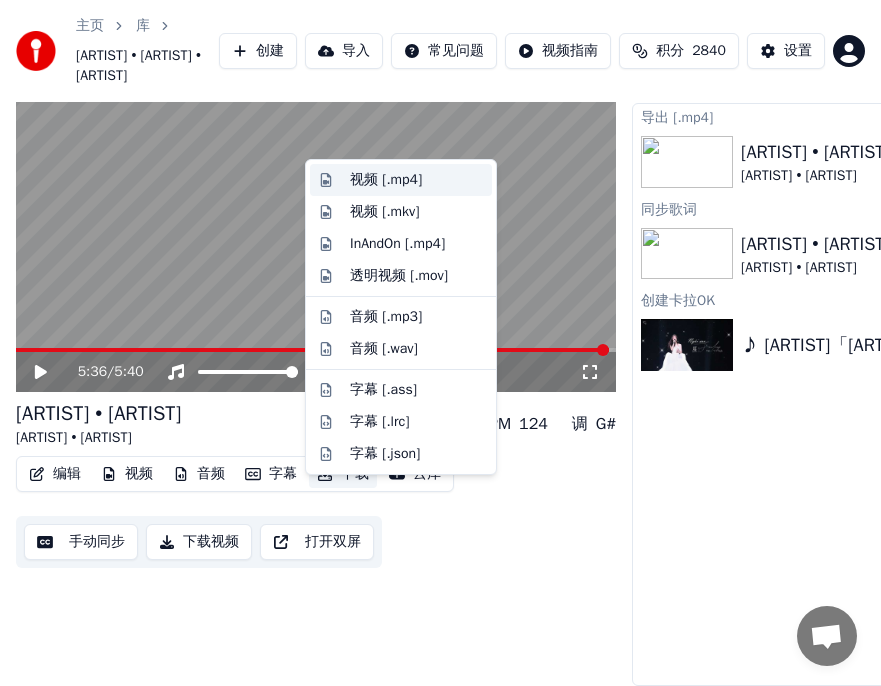 click on "视频 [.mp4]" at bounding box center (386, 180) 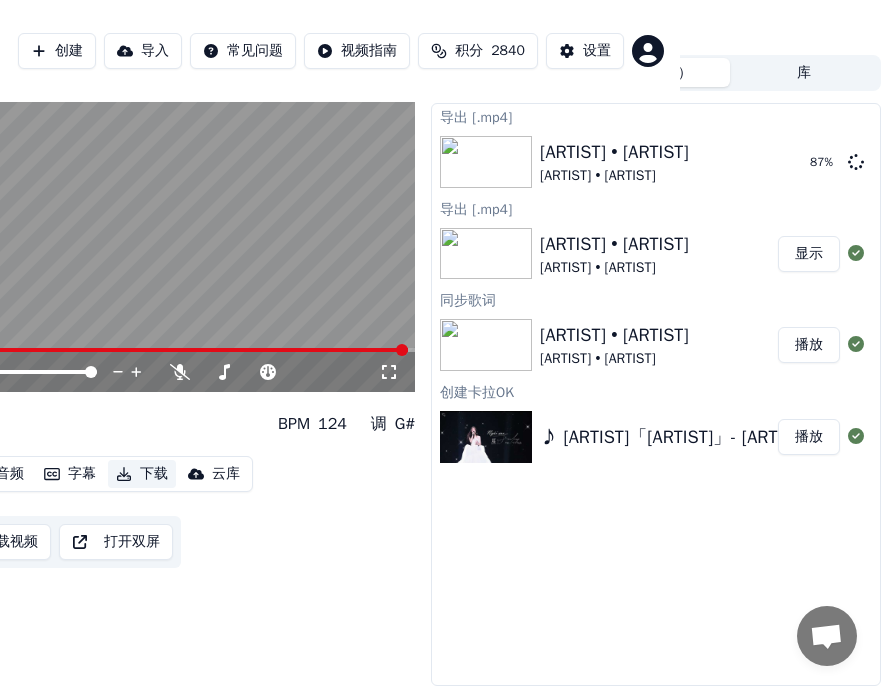 scroll, scrollTop: 64, scrollLeft: 0, axis: vertical 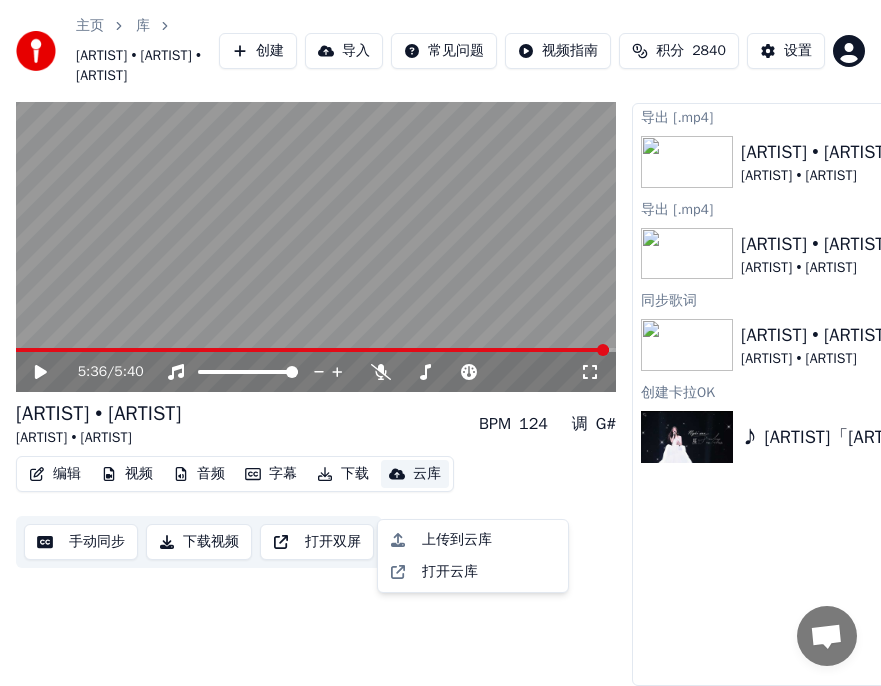 click on "云库" at bounding box center (427, 474) 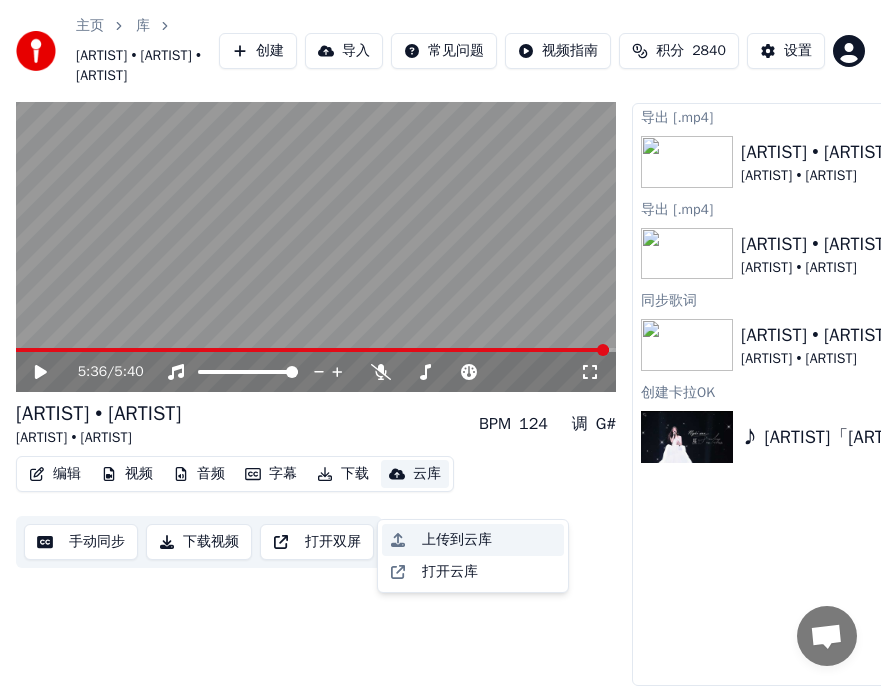 click on "上传到云库" at bounding box center (457, 540) 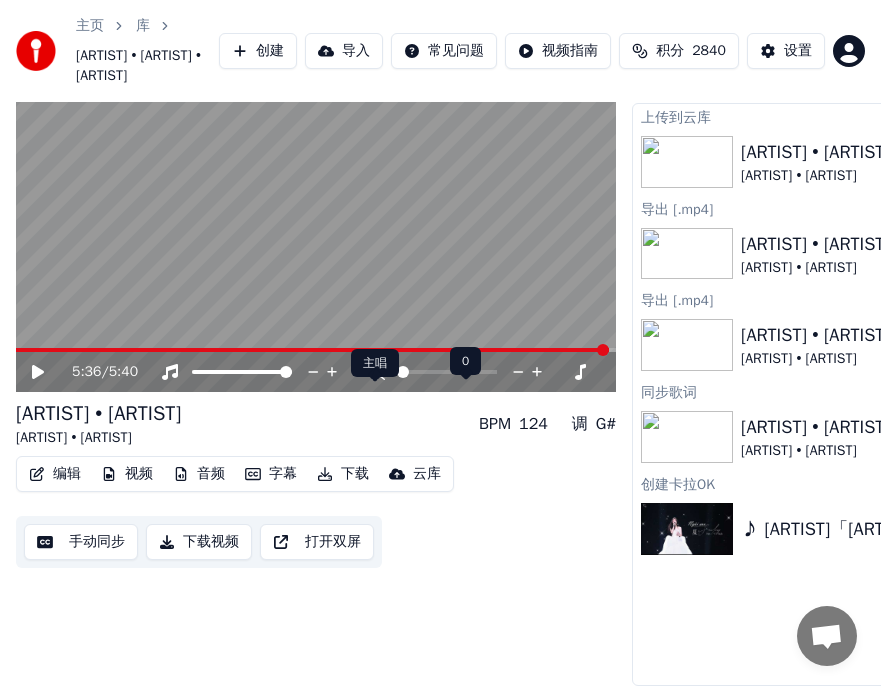 click 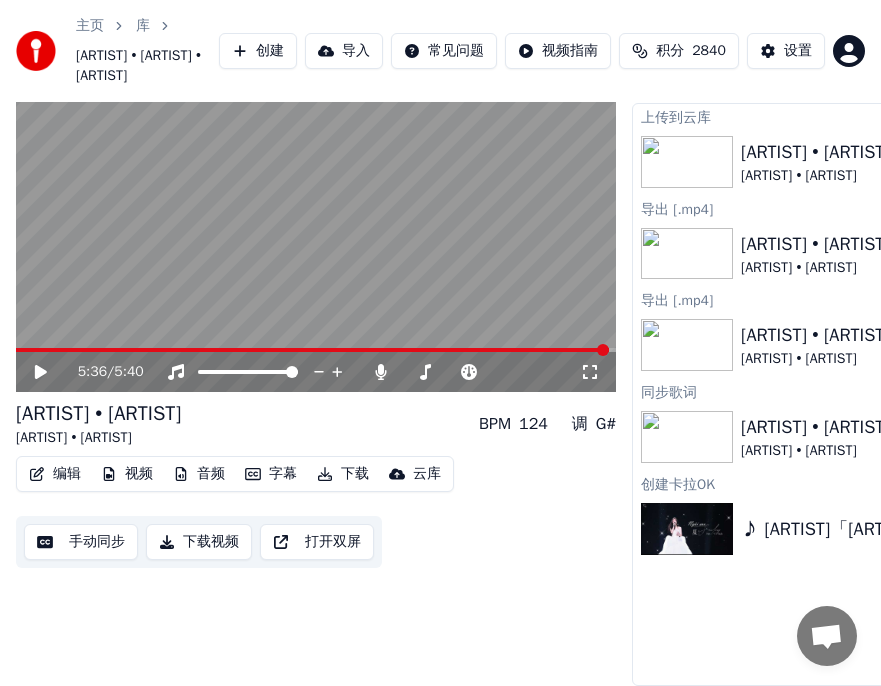click on "云库" at bounding box center [427, 474] 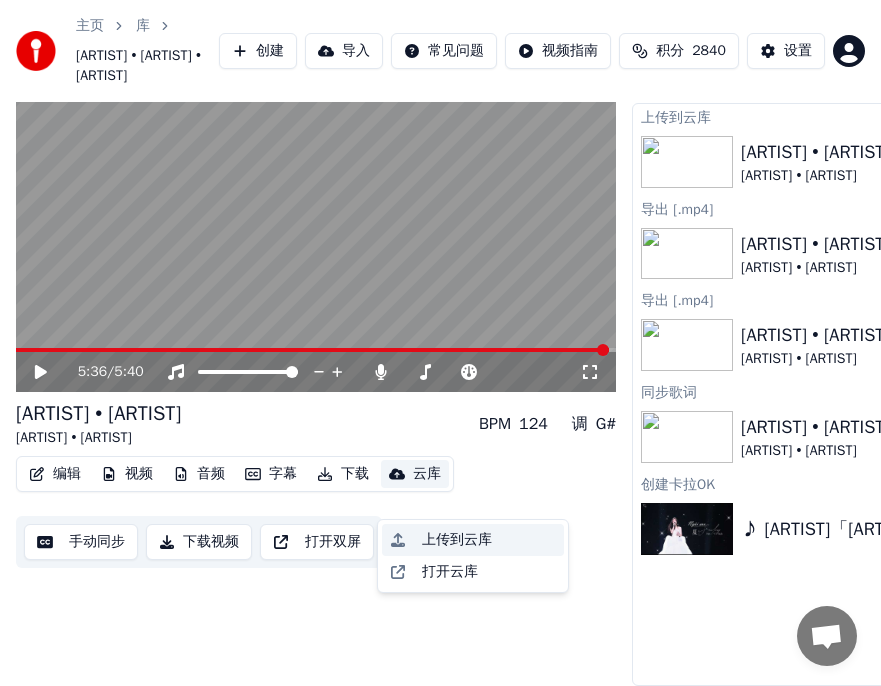 click on "上传到云库" at bounding box center (457, 540) 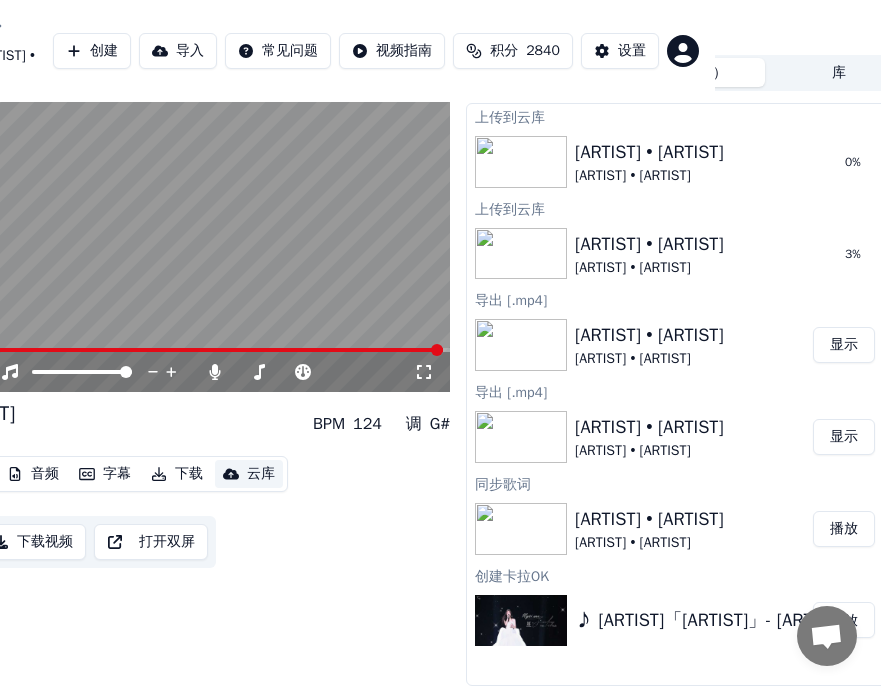 scroll, scrollTop: 64, scrollLeft: 201, axis: both 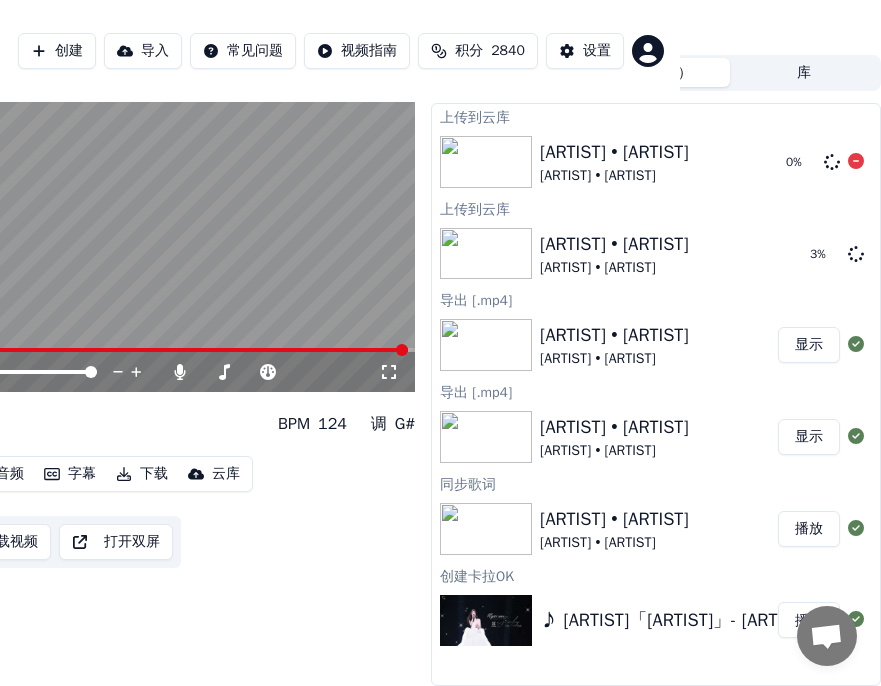 click 